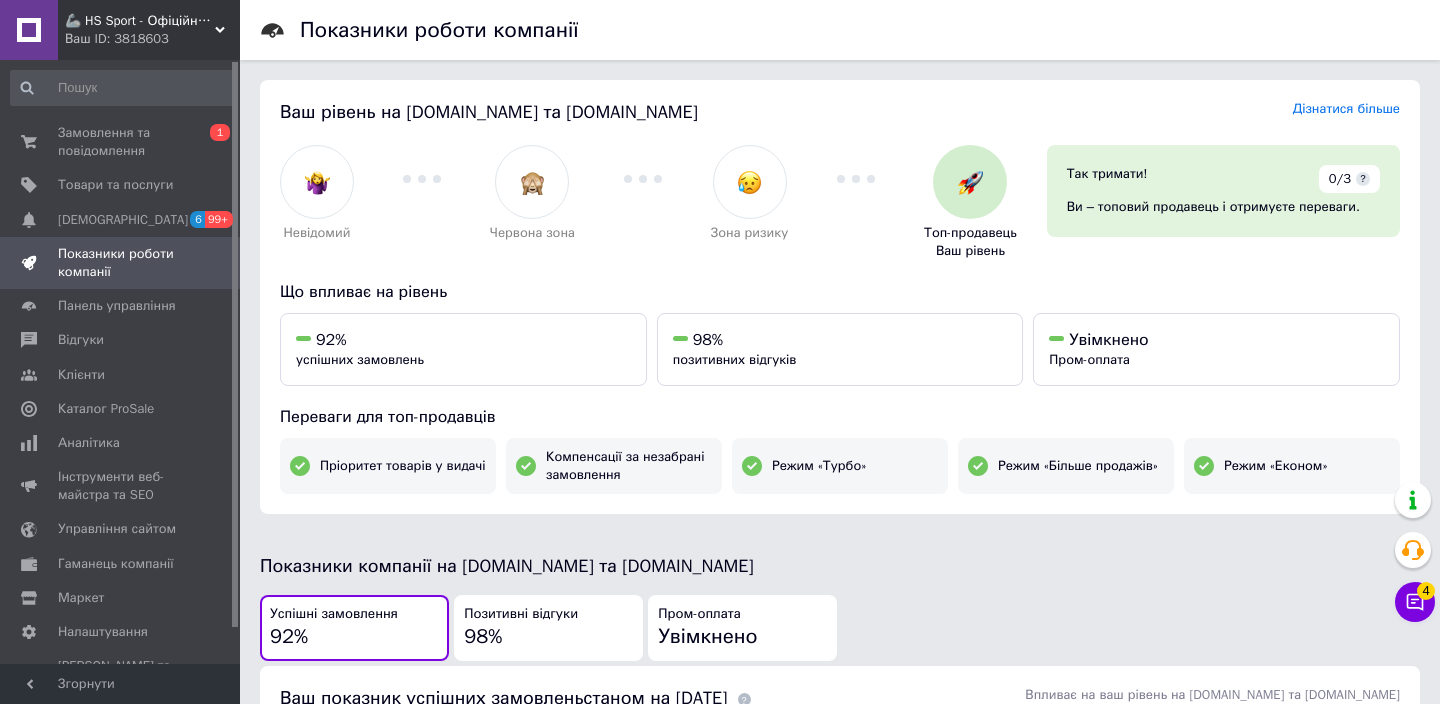 scroll, scrollTop: 412, scrollLeft: 0, axis: vertical 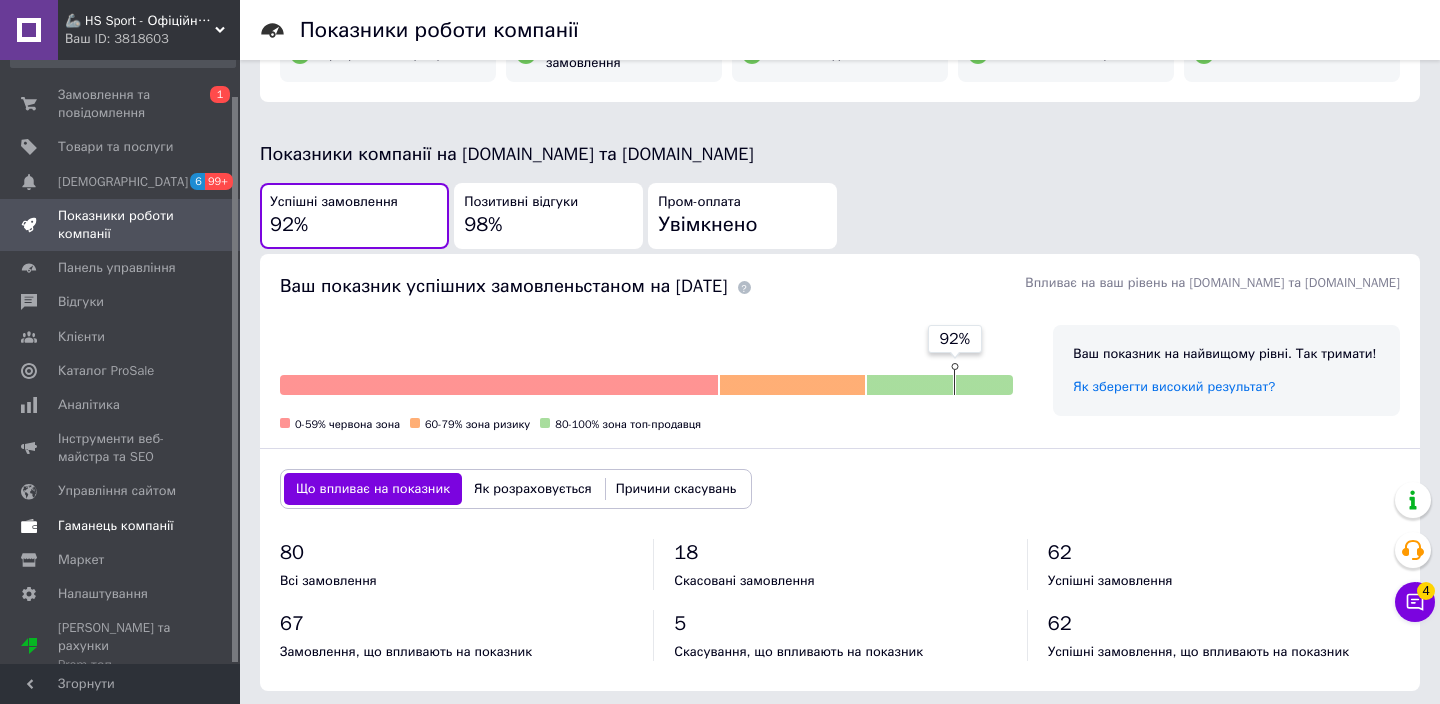 click on "Гаманець компанії" at bounding box center [116, 526] 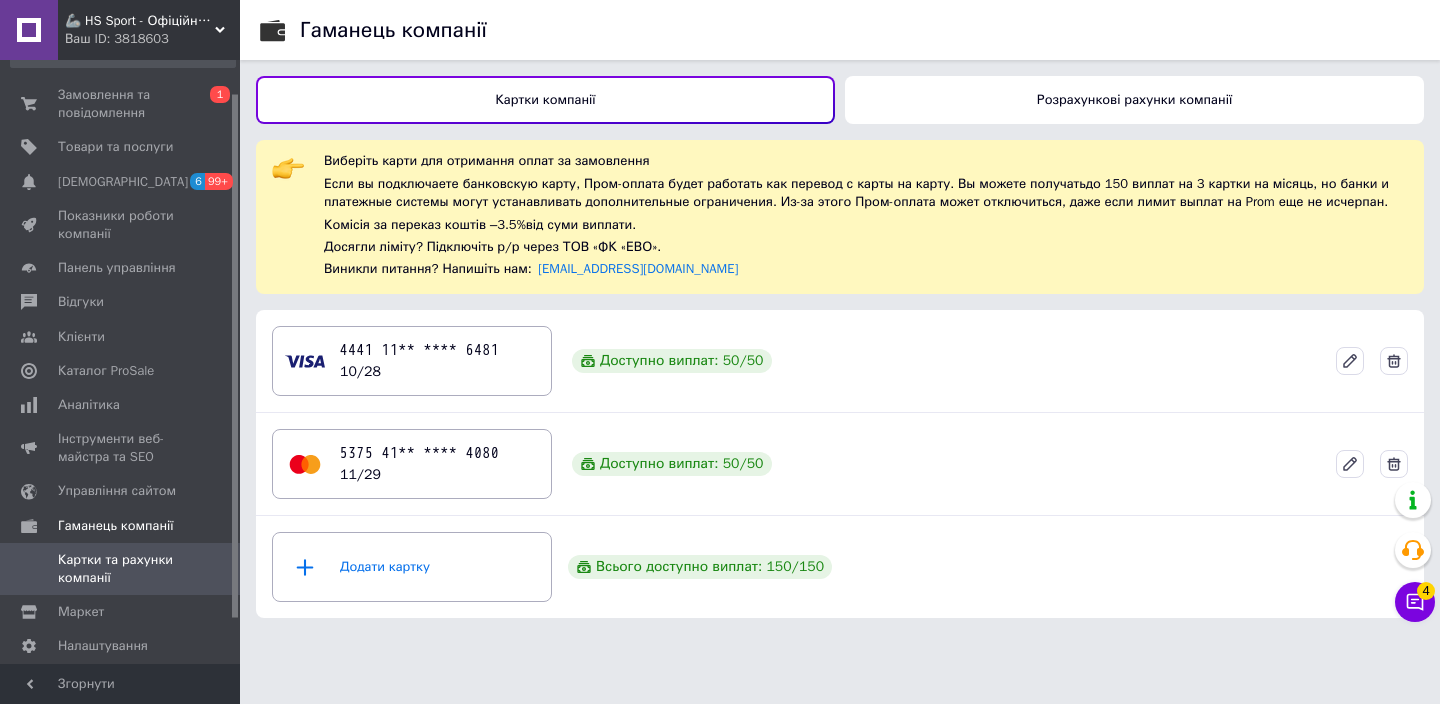 scroll, scrollTop: 0, scrollLeft: 0, axis: both 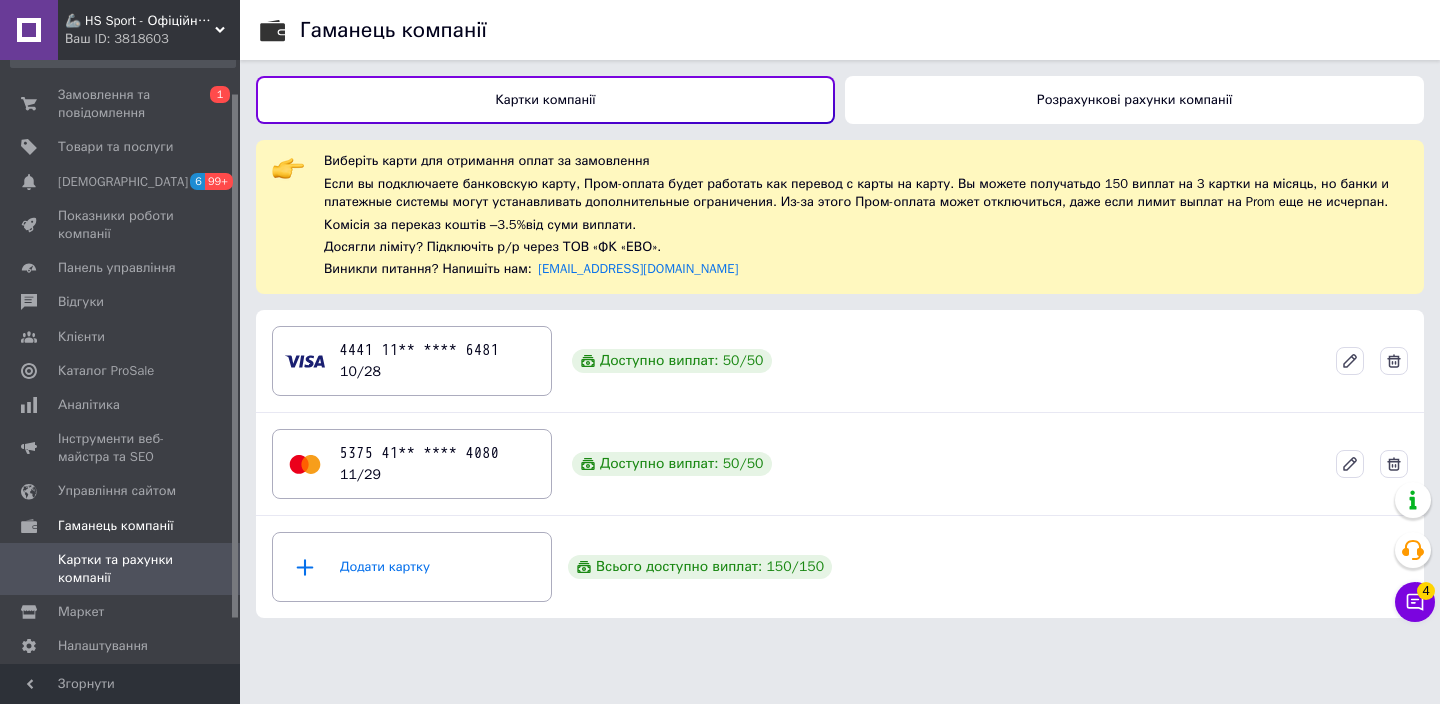 click on "Розрахункові рахунки компанії" at bounding box center [1134, 100] 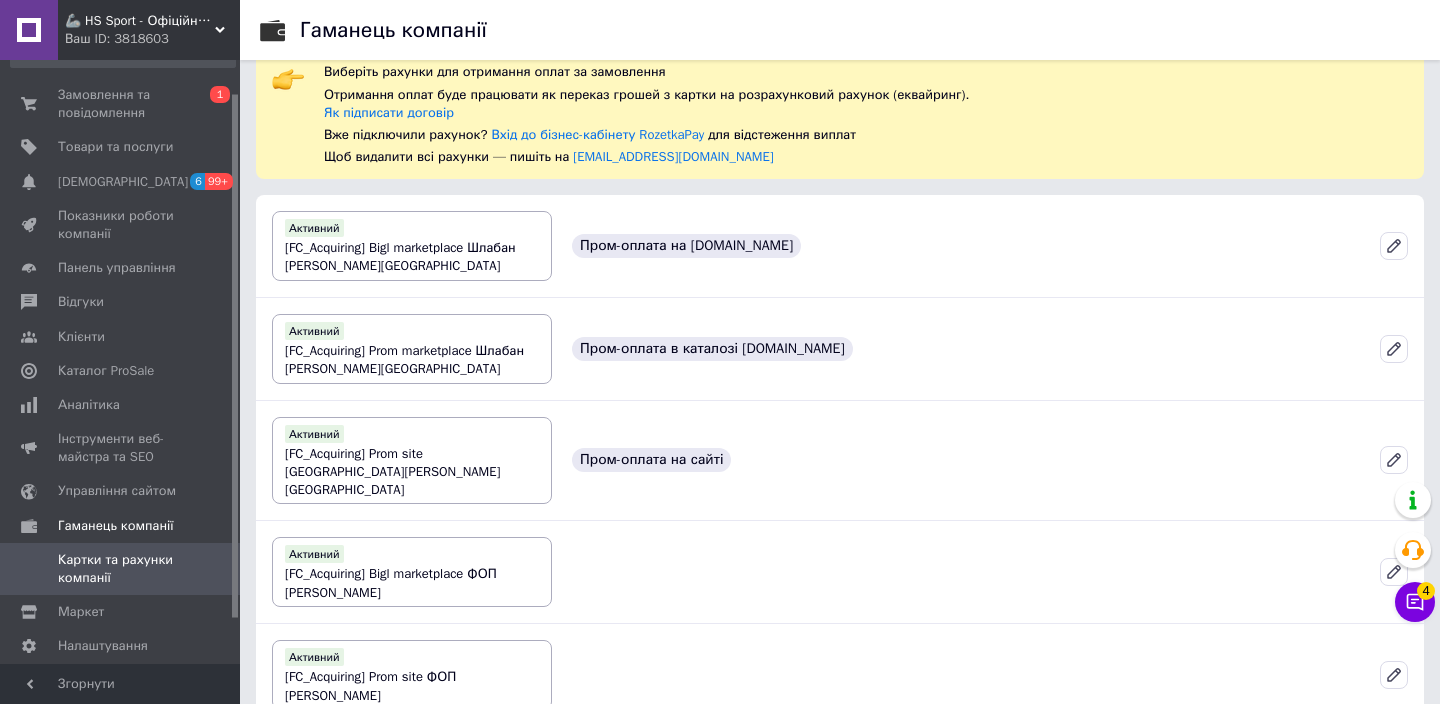 scroll, scrollTop: 235, scrollLeft: 0, axis: vertical 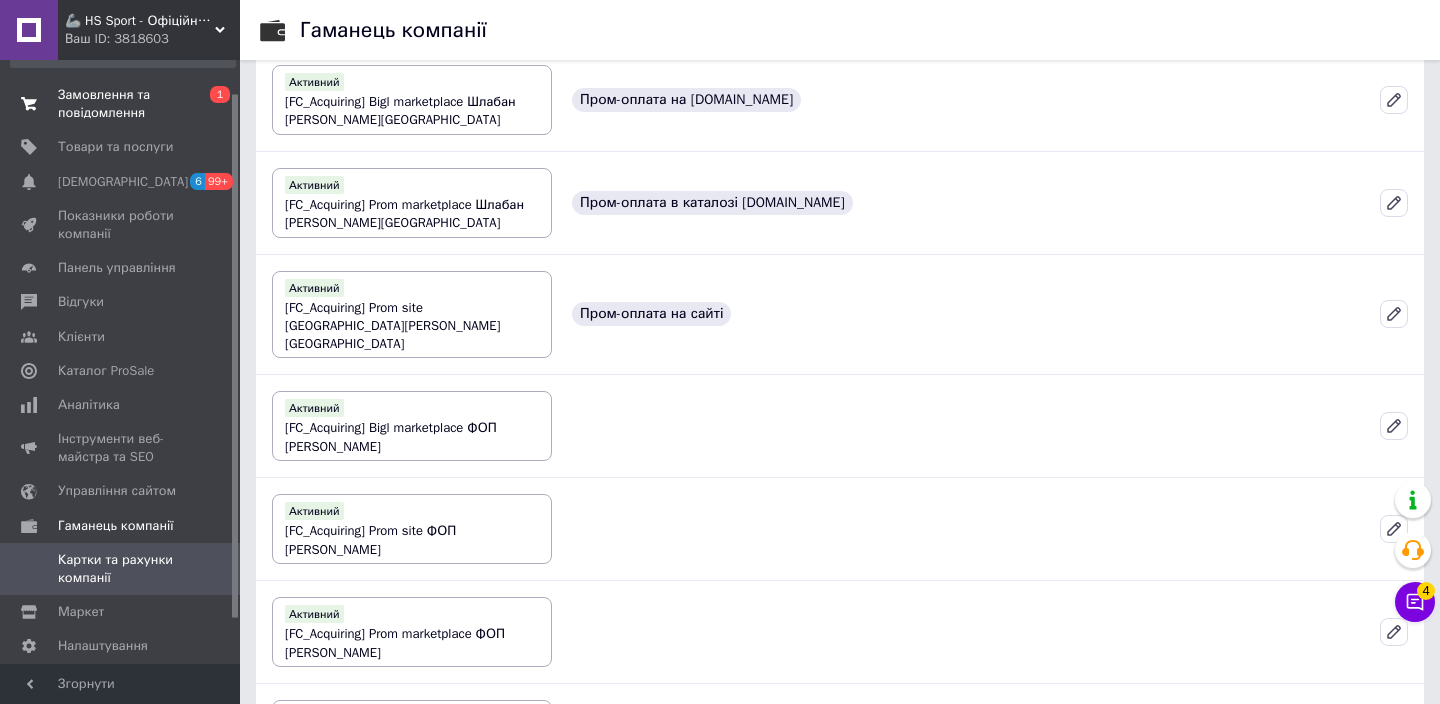 click on "Замовлення та повідомлення" at bounding box center (121, 104) 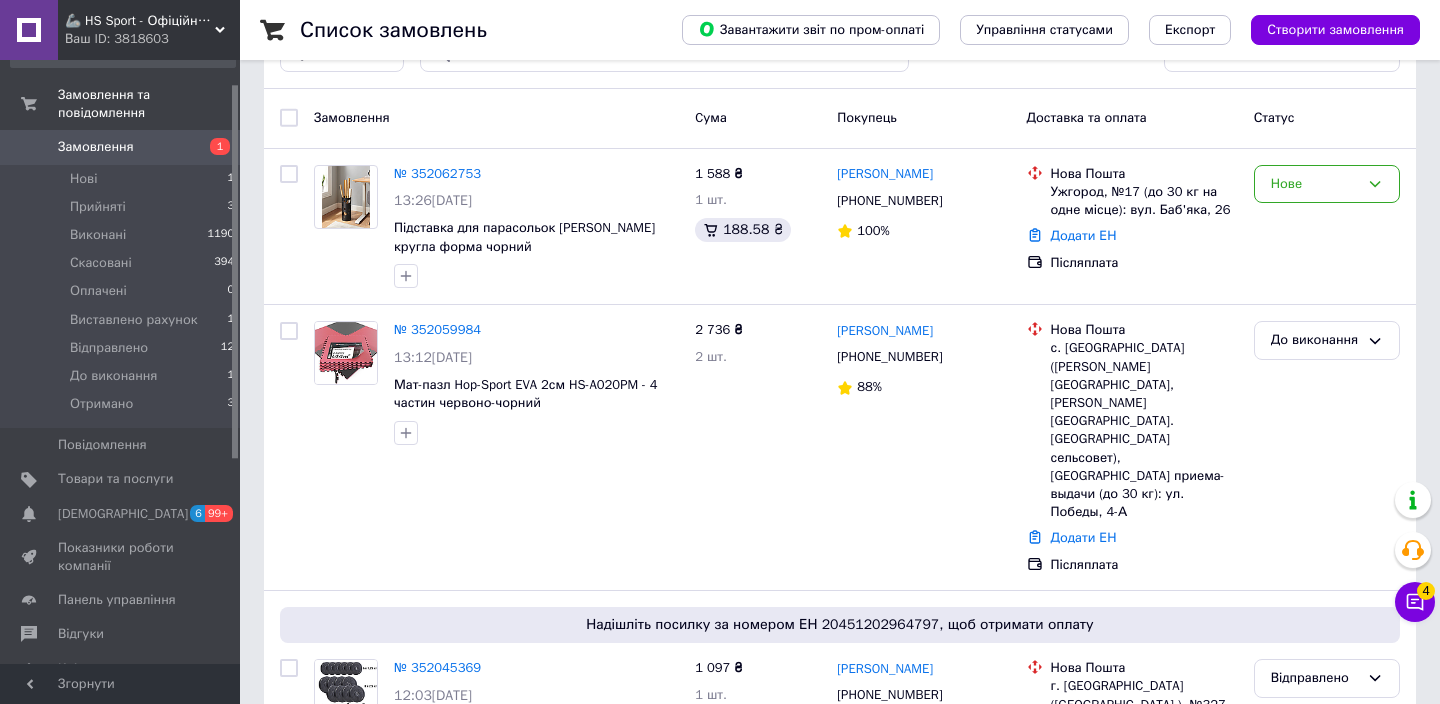 scroll, scrollTop: 49, scrollLeft: 0, axis: vertical 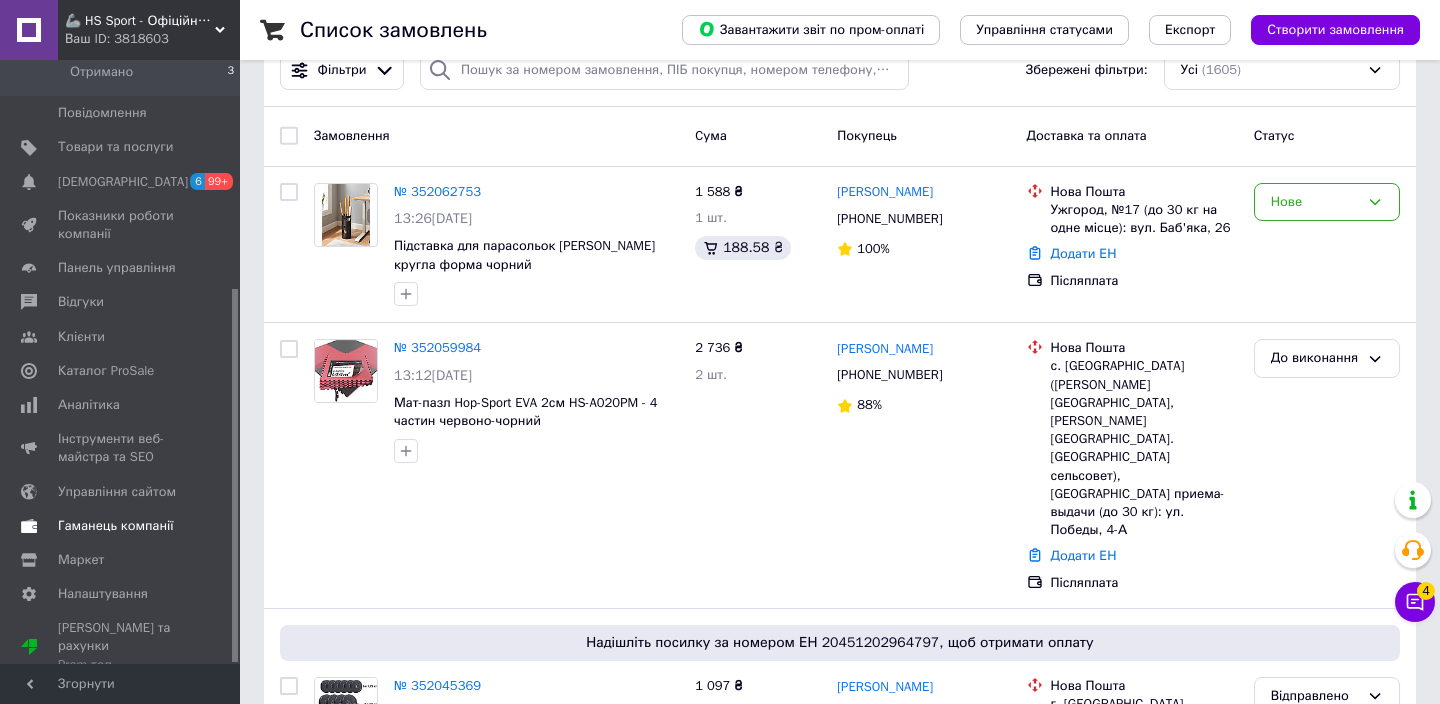 click on "Гаманець компанії" at bounding box center (116, 526) 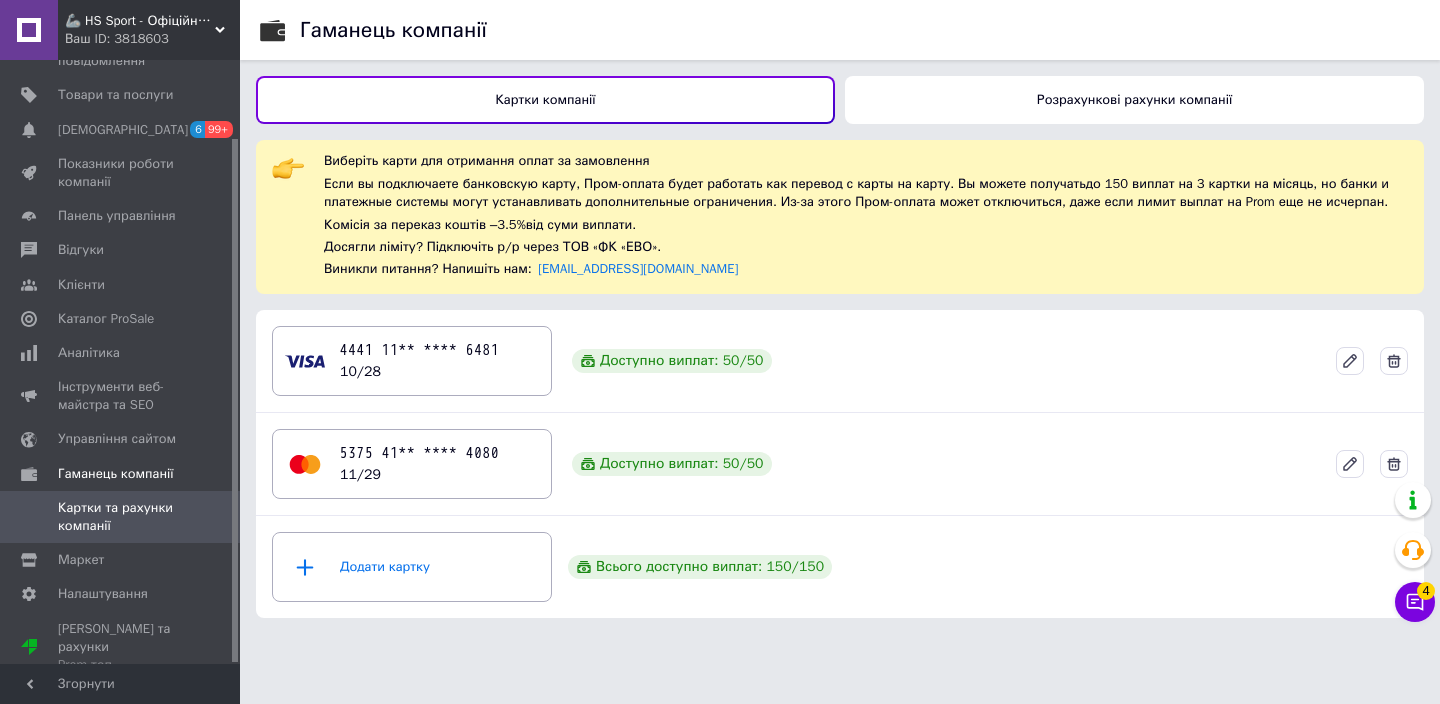 scroll, scrollTop: 0, scrollLeft: 0, axis: both 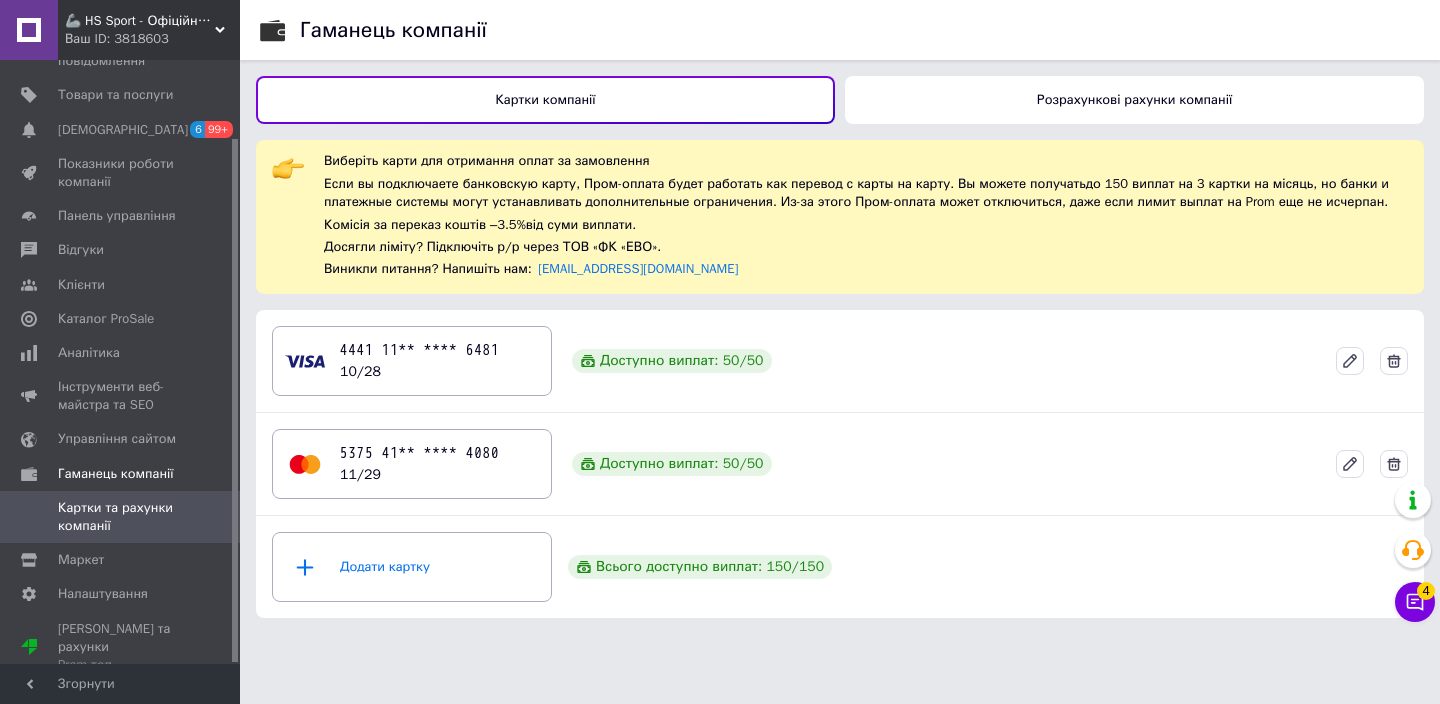 click on "Розрахункові рахунки компанії" at bounding box center [1134, 99] 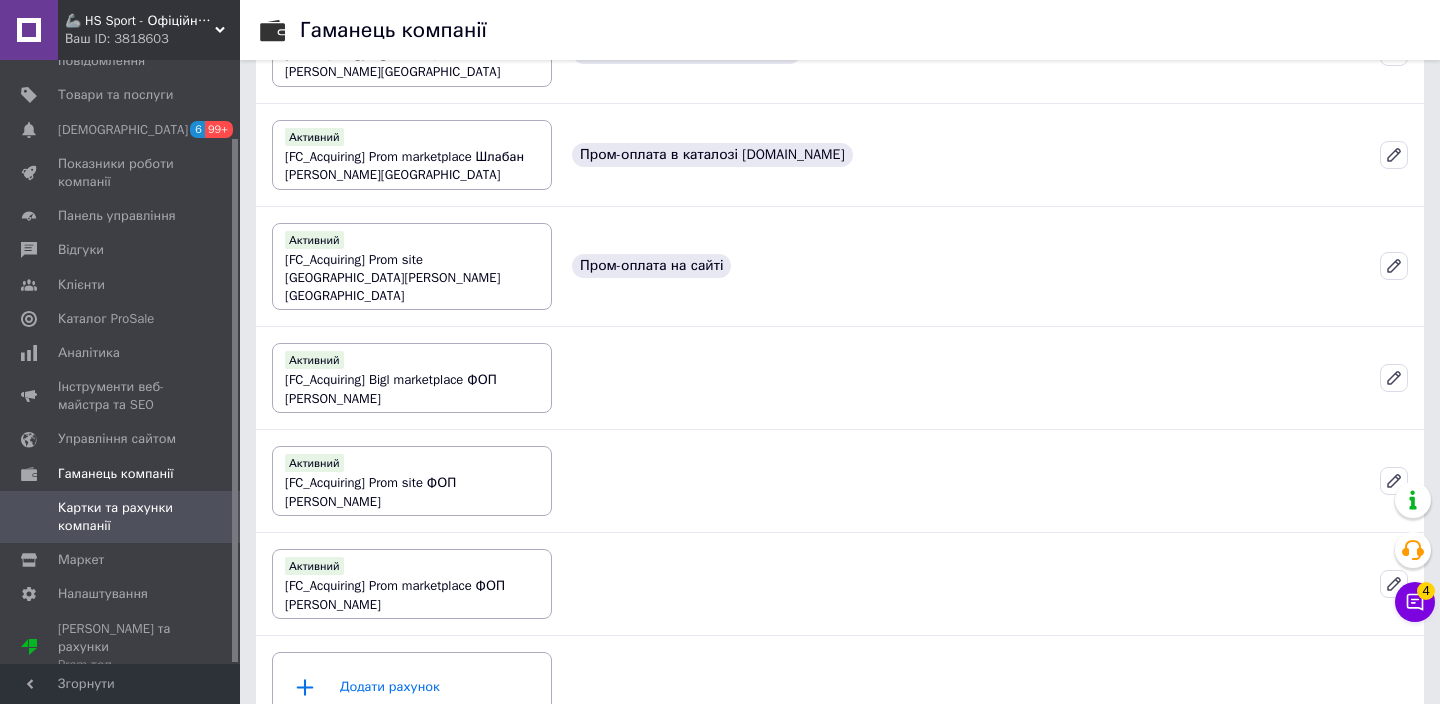 scroll, scrollTop: 286, scrollLeft: 0, axis: vertical 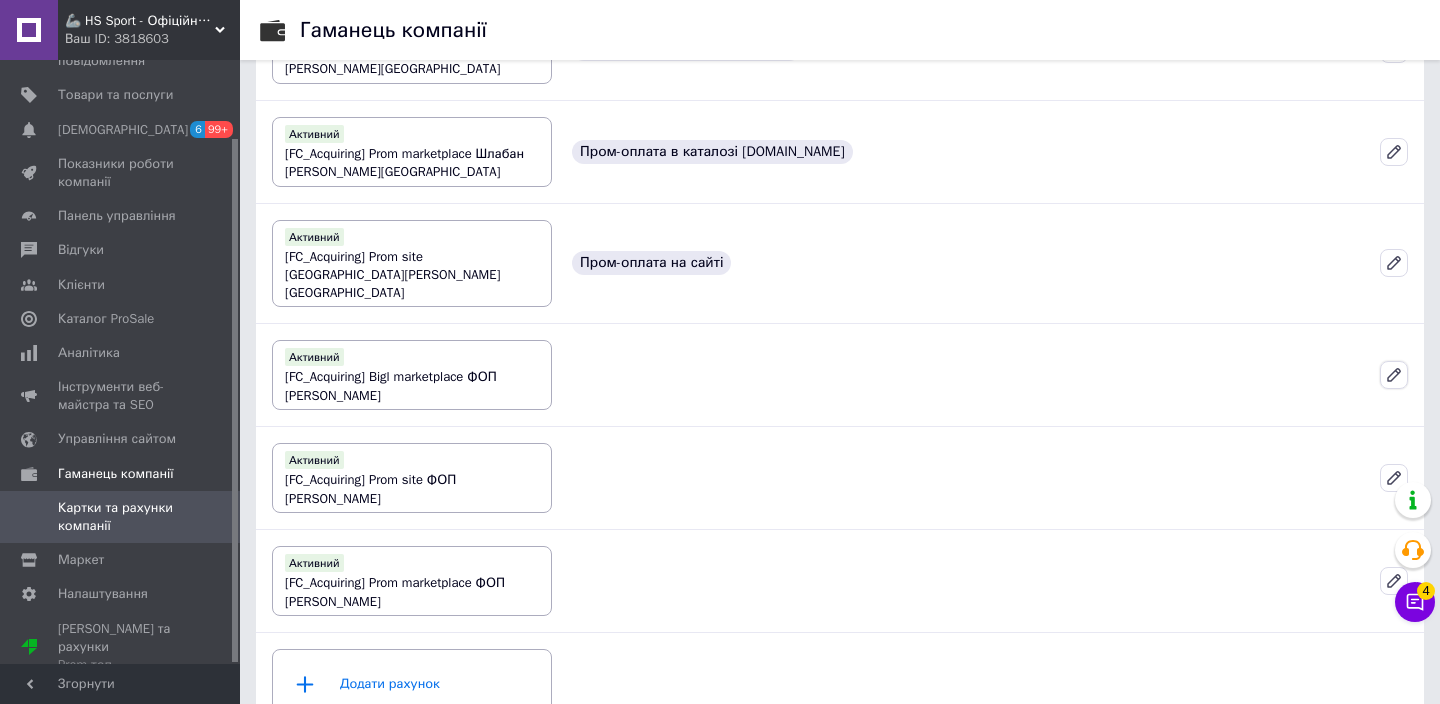 click 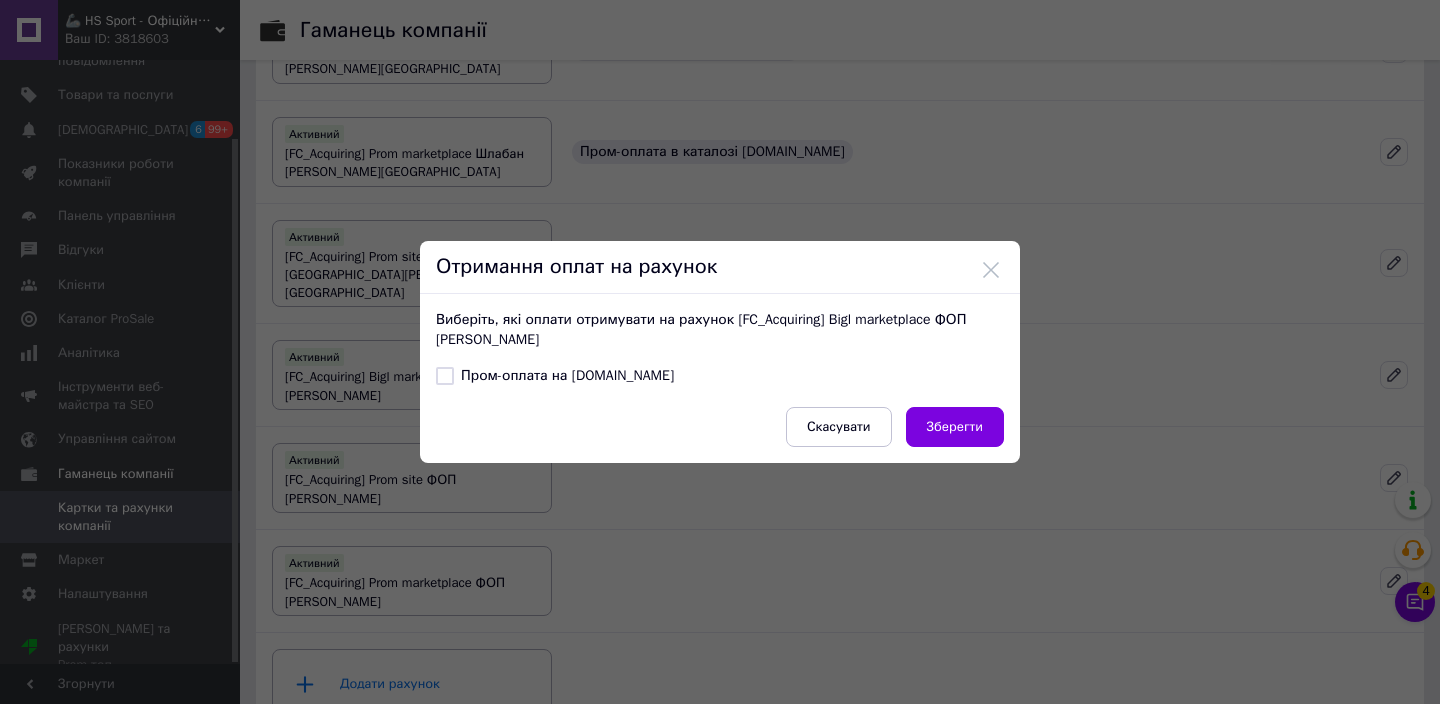 click on "Пром-оплата на [DOMAIN_NAME]" at bounding box center (555, 376) 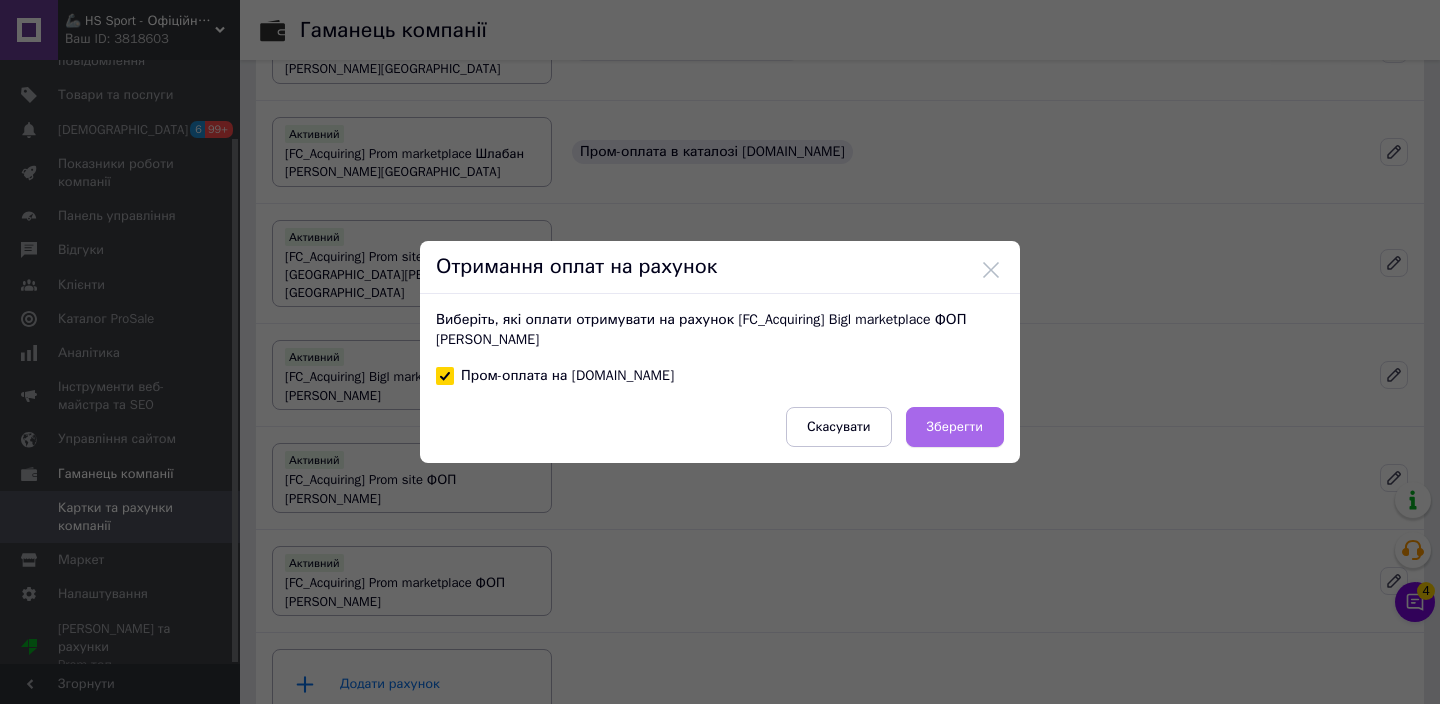 click on "Зберегти" at bounding box center (955, 427) 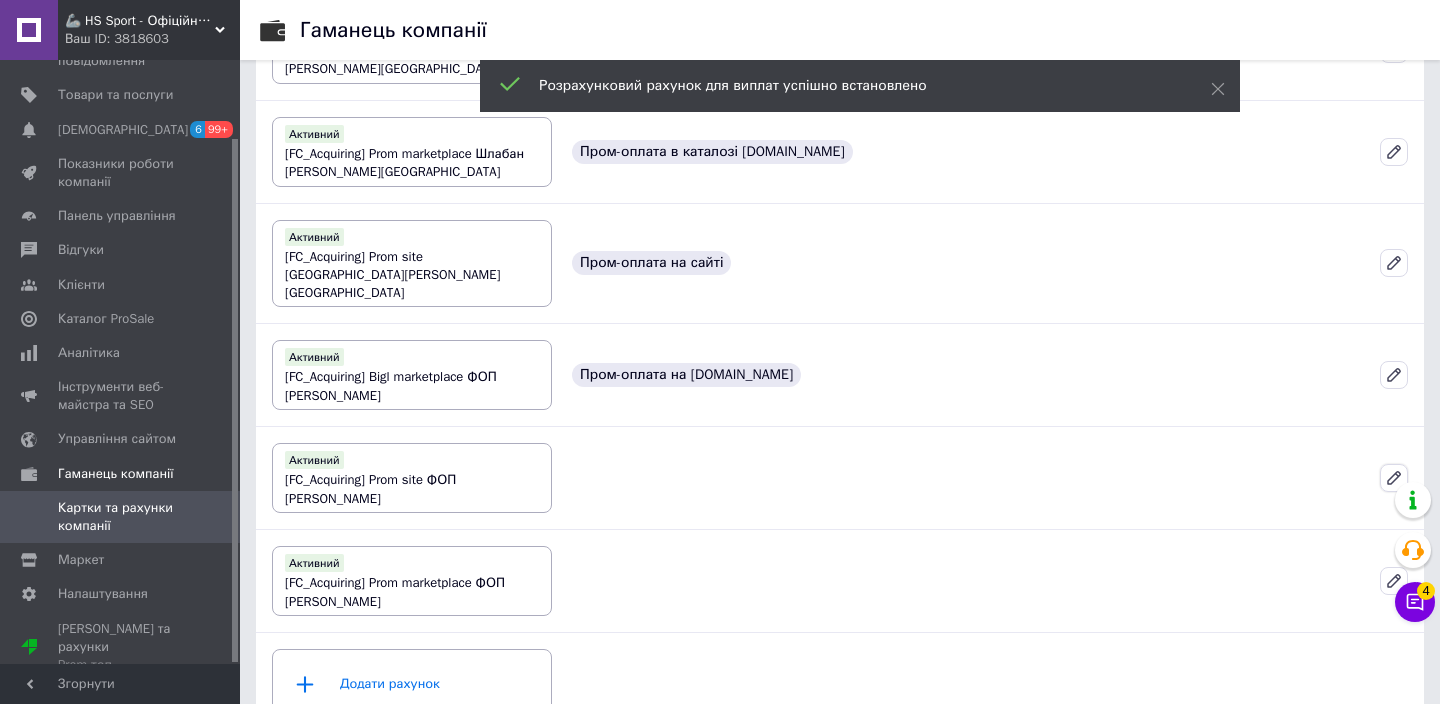 click 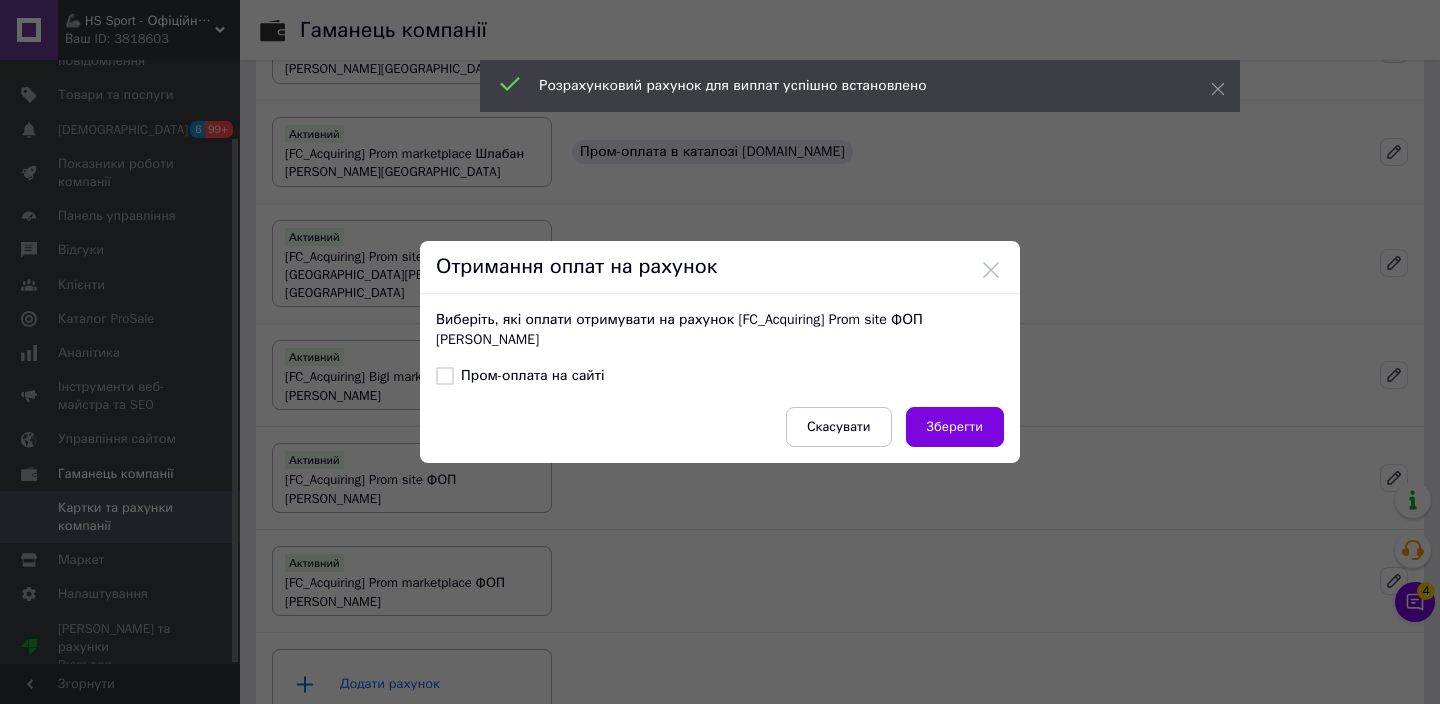 click on "Пром-оплата на сайті" at bounding box center [520, 376] 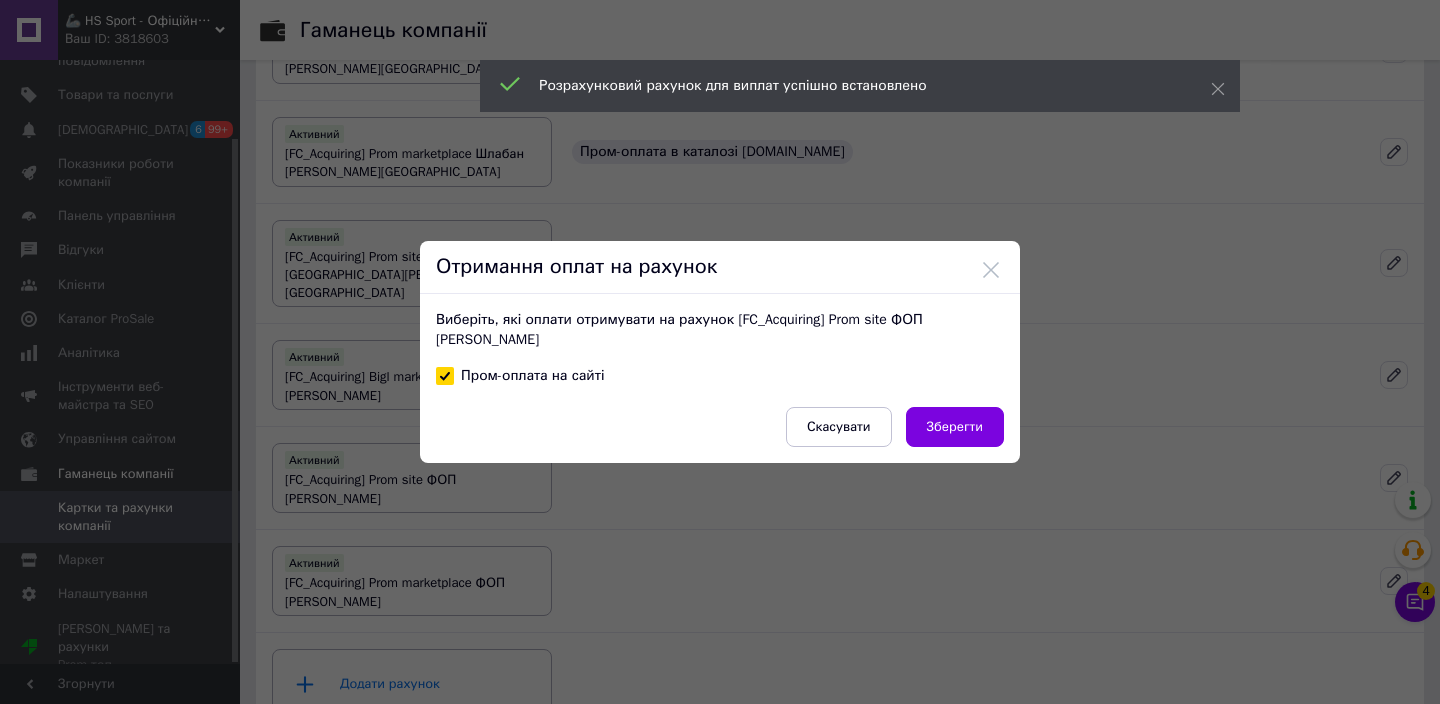 checkbox on "true" 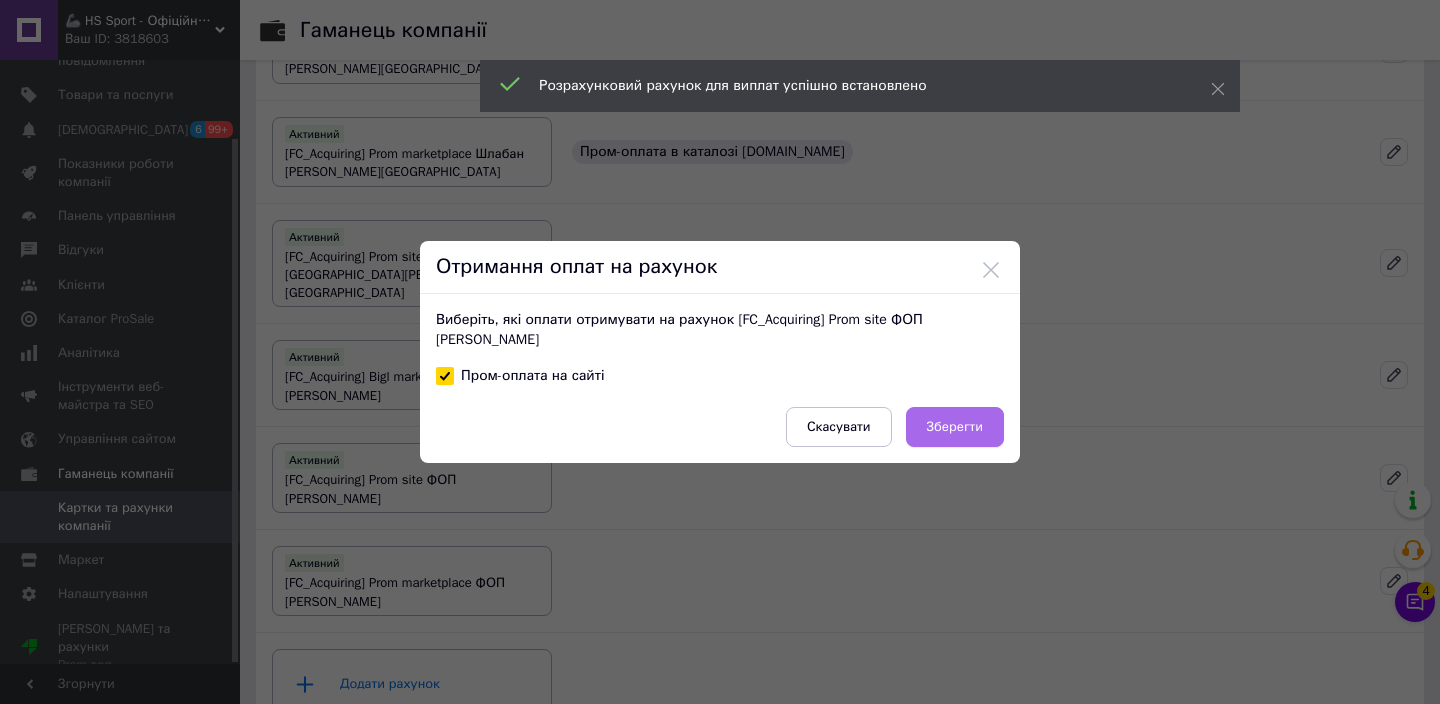 click on "Зберегти" at bounding box center [955, 427] 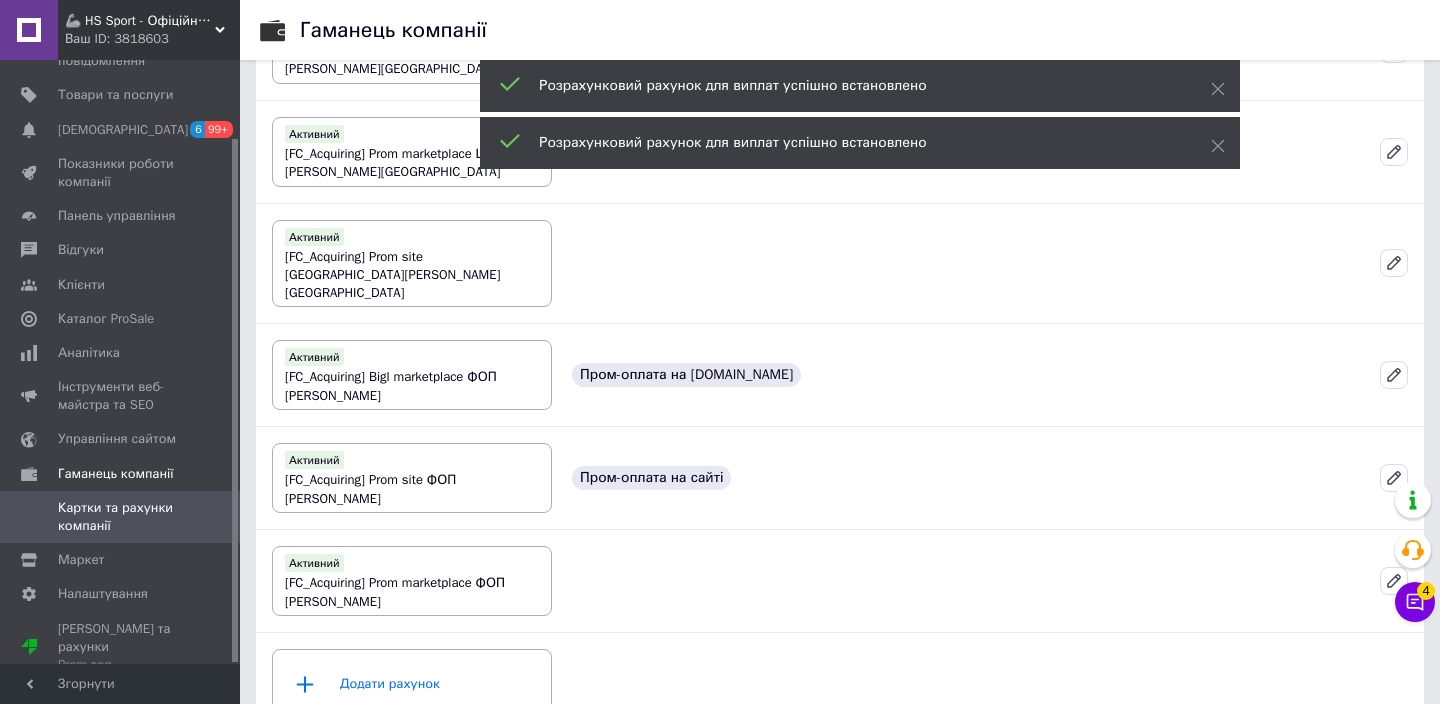 scroll, scrollTop: 316, scrollLeft: 0, axis: vertical 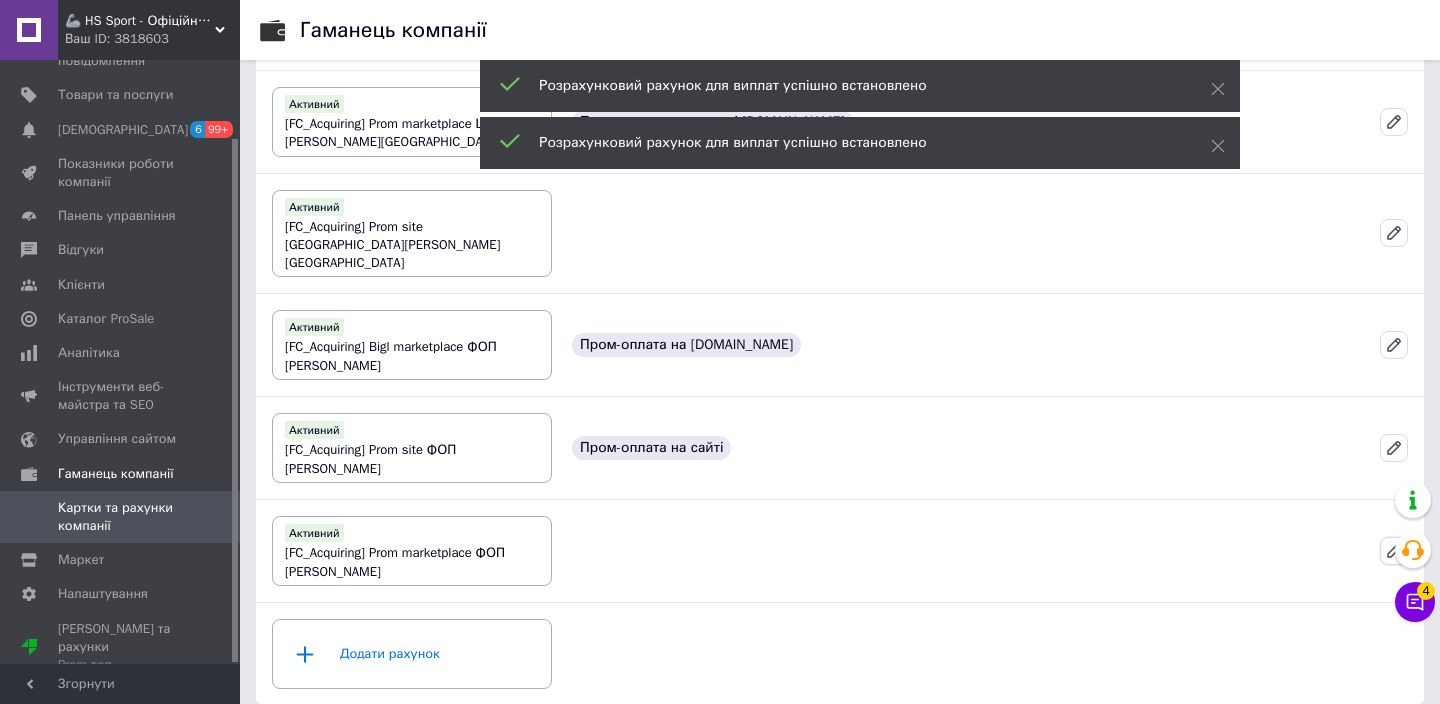 click 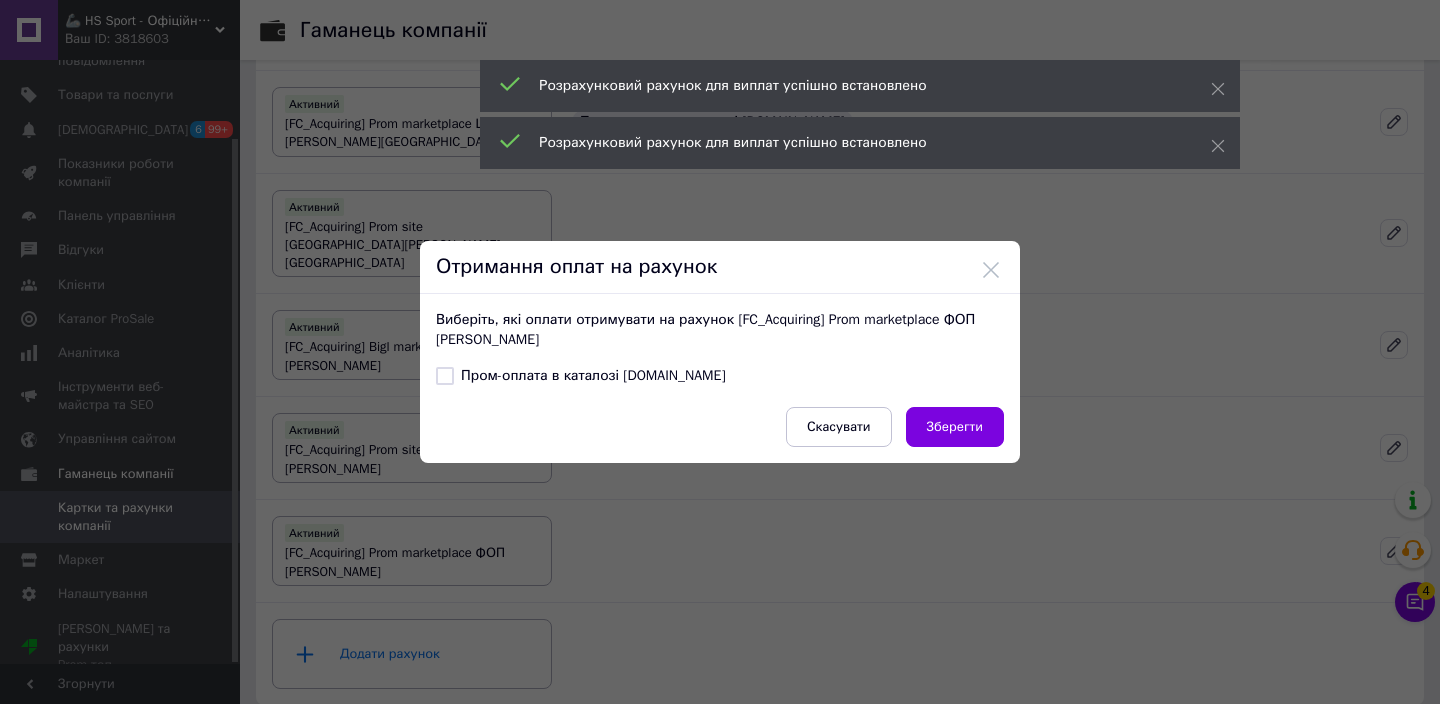 click on "Пром-оплата в каталозі [DOMAIN_NAME]" at bounding box center (581, 376) 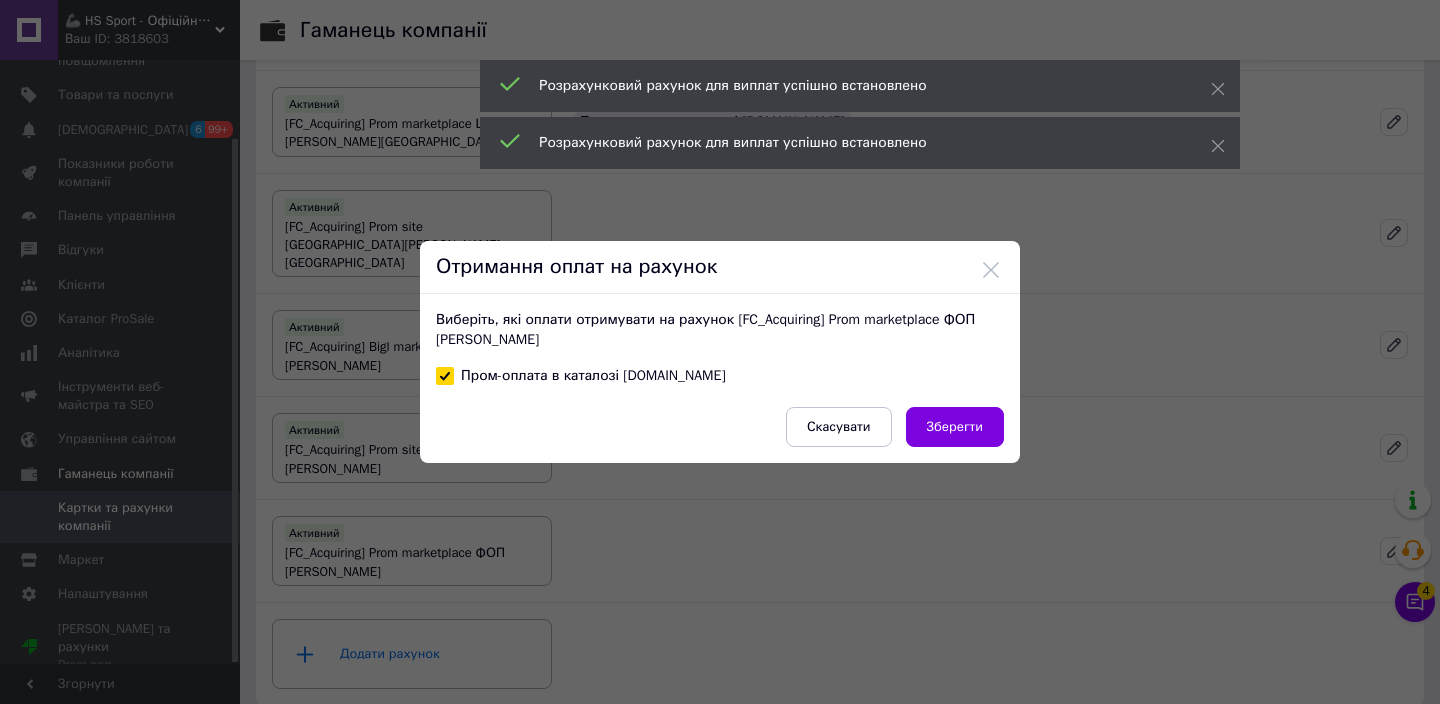 checkbox on "true" 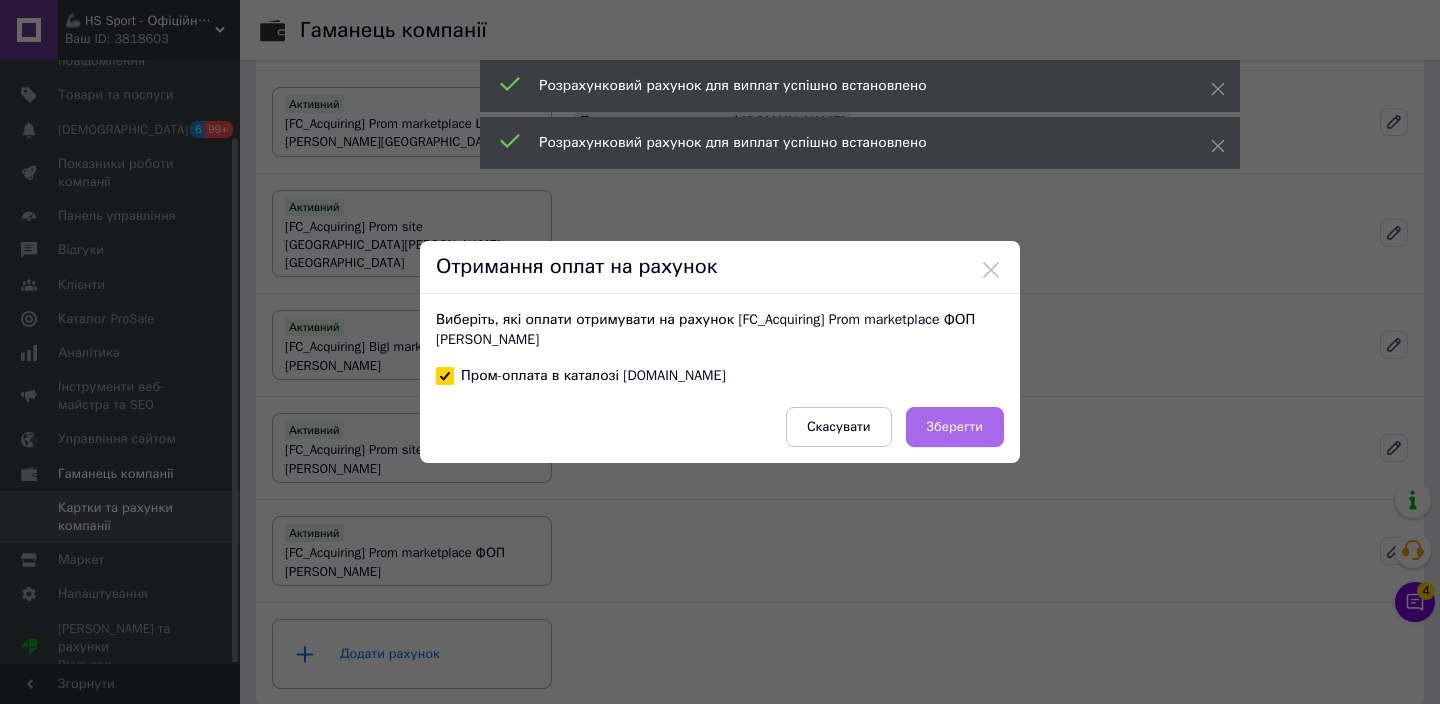 click on "Зберегти" at bounding box center (955, 427) 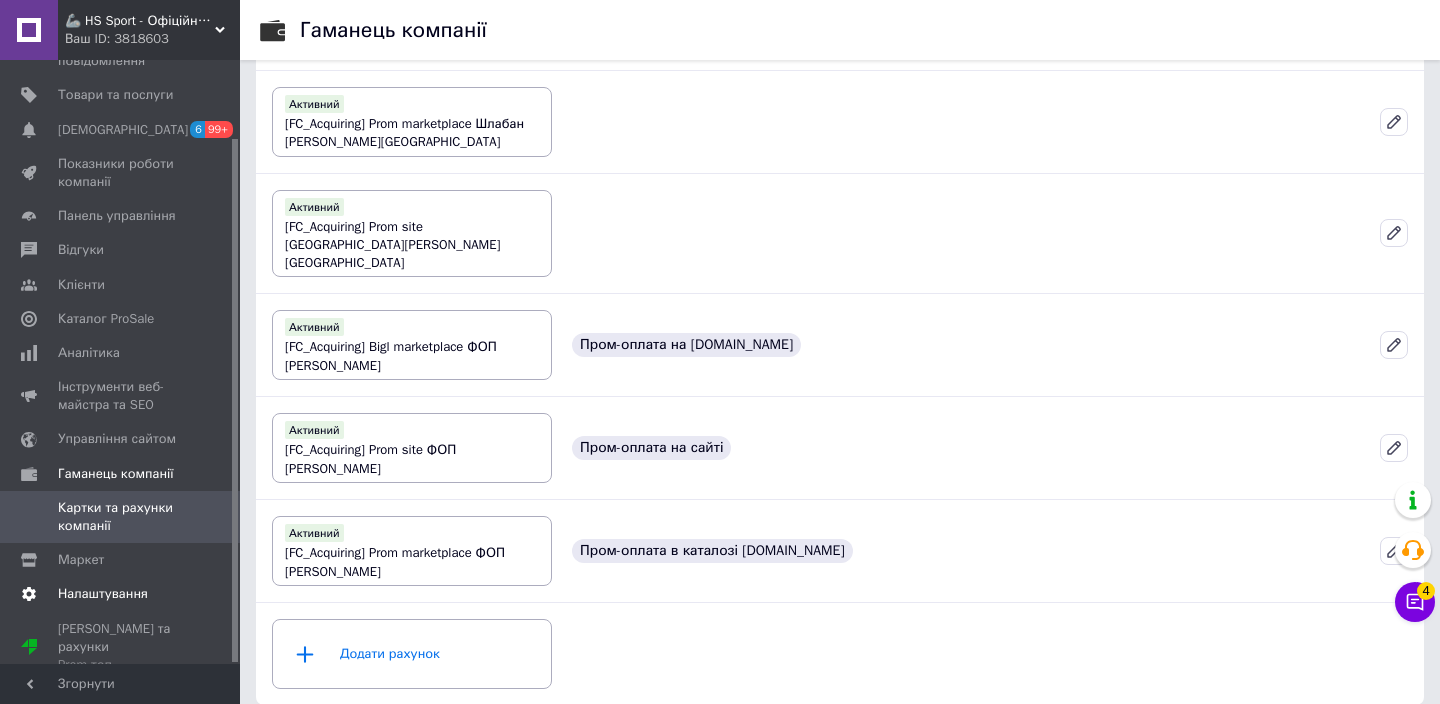 click on "Налаштування" at bounding box center [123, 594] 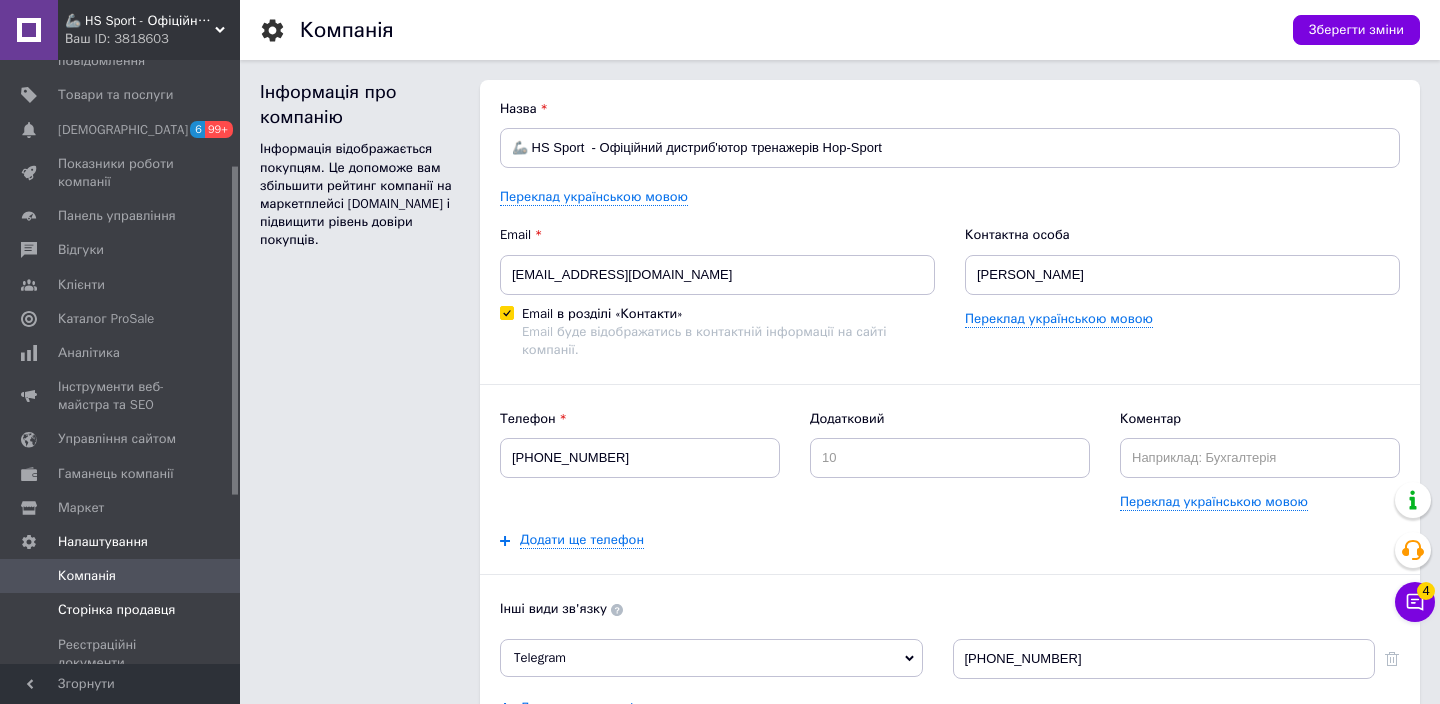scroll, scrollTop: 301, scrollLeft: 0, axis: vertical 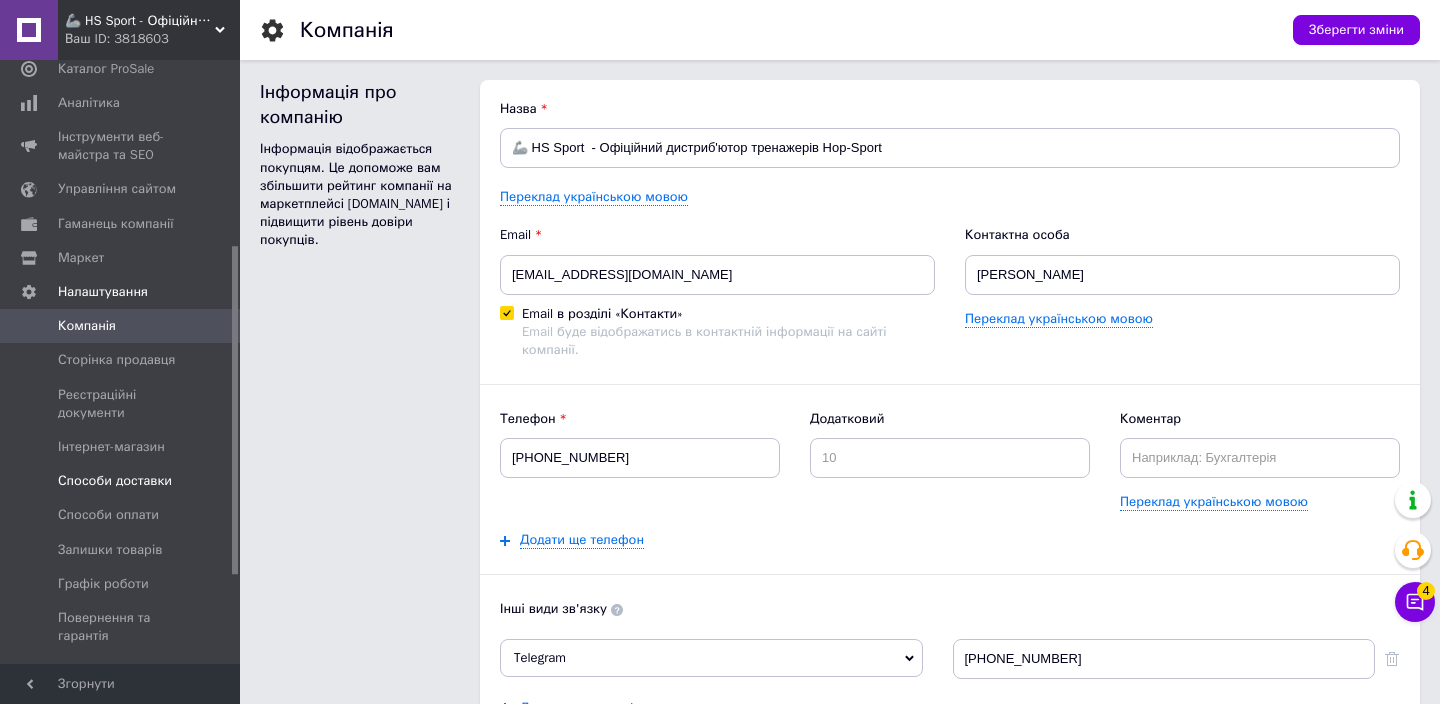 click on "Способи доставки" at bounding box center (115, 481) 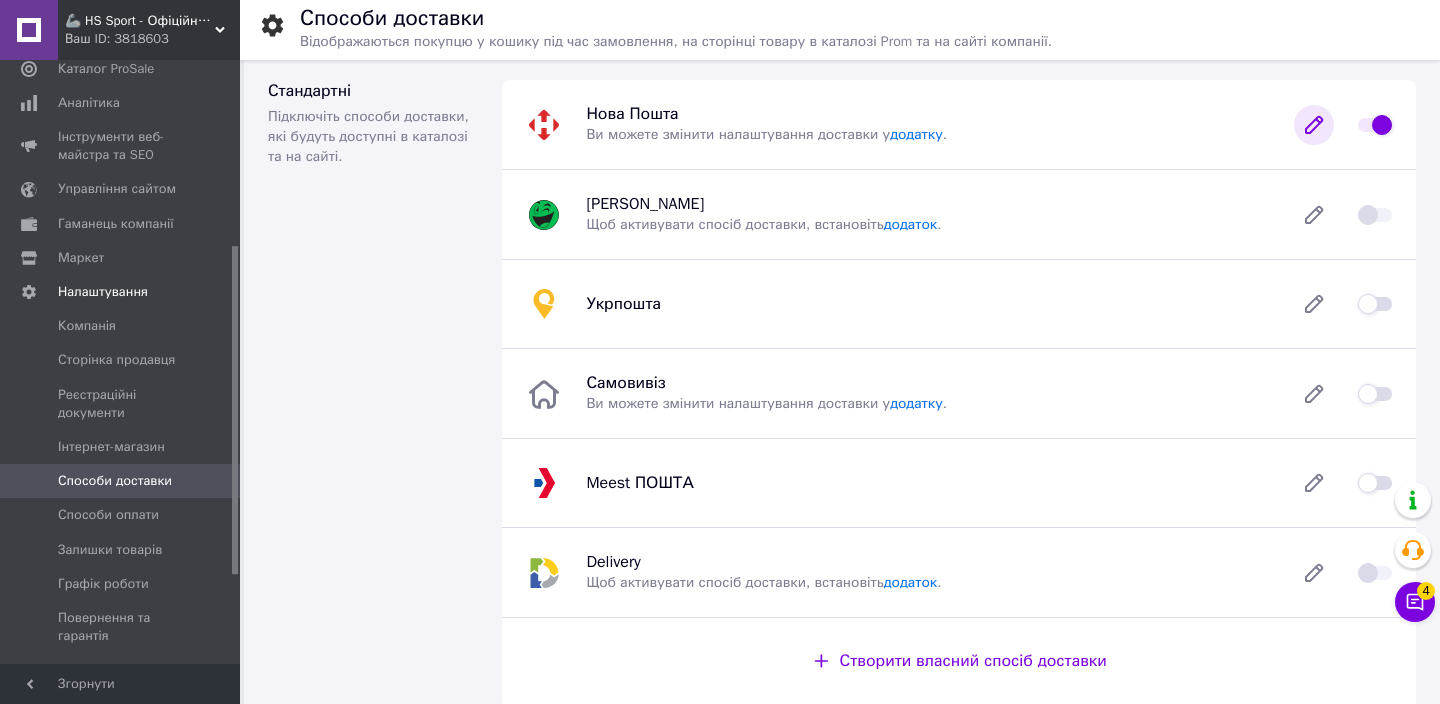 click 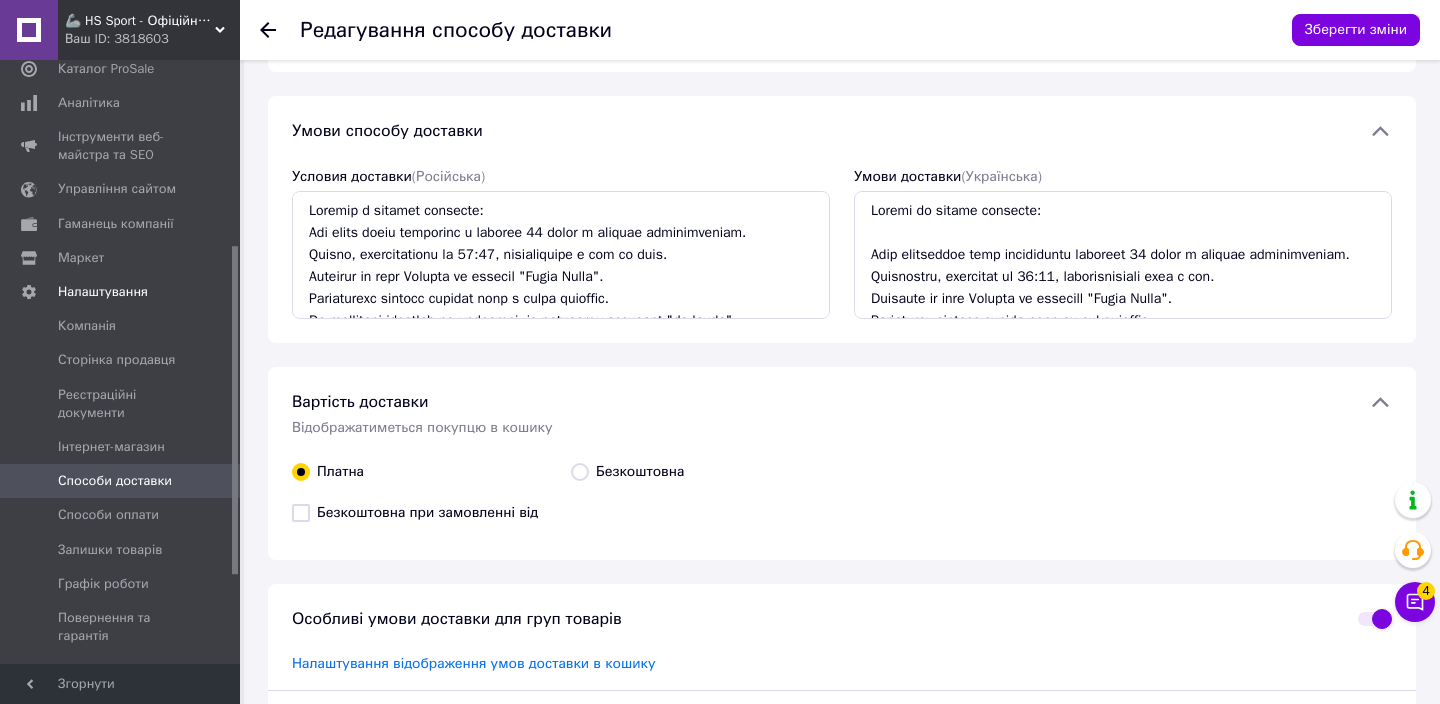 scroll, scrollTop: 0, scrollLeft: 0, axis: both 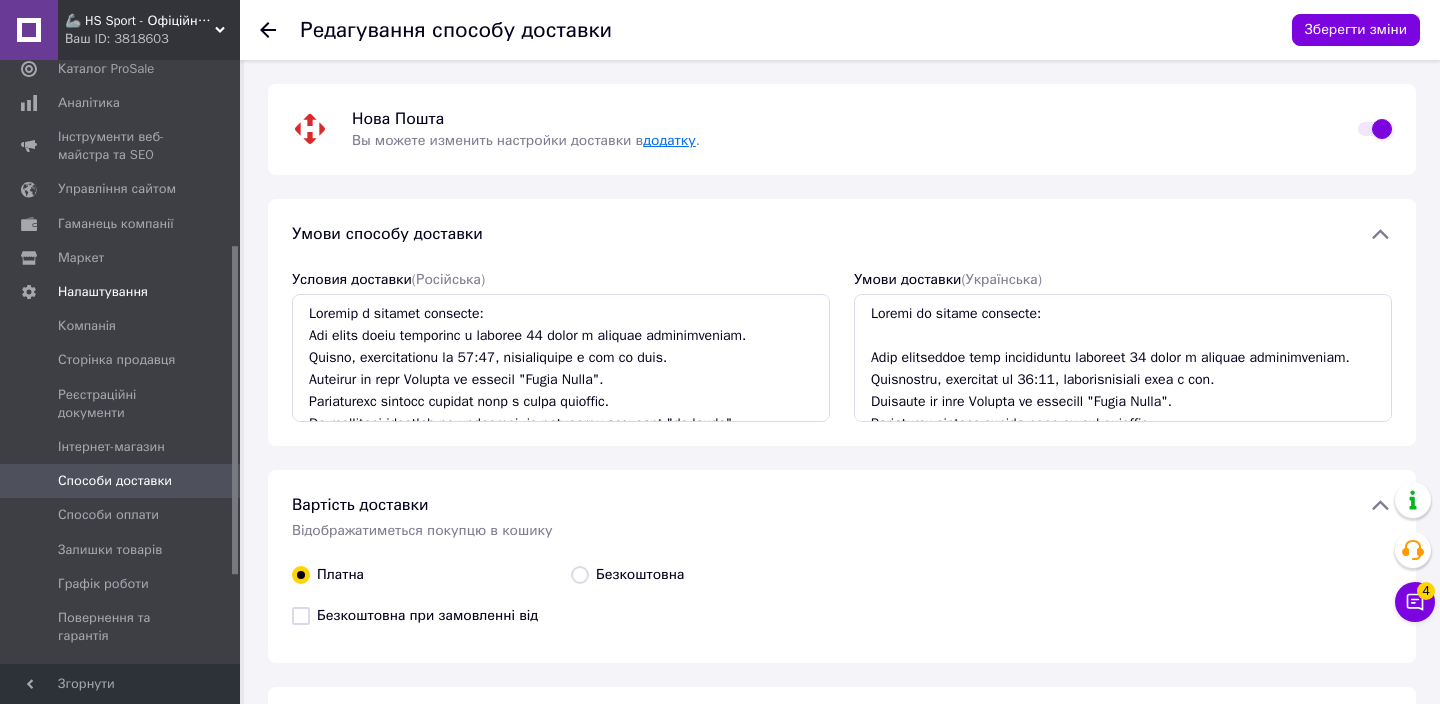 click on "додатку" at bounding box center (669, 140) 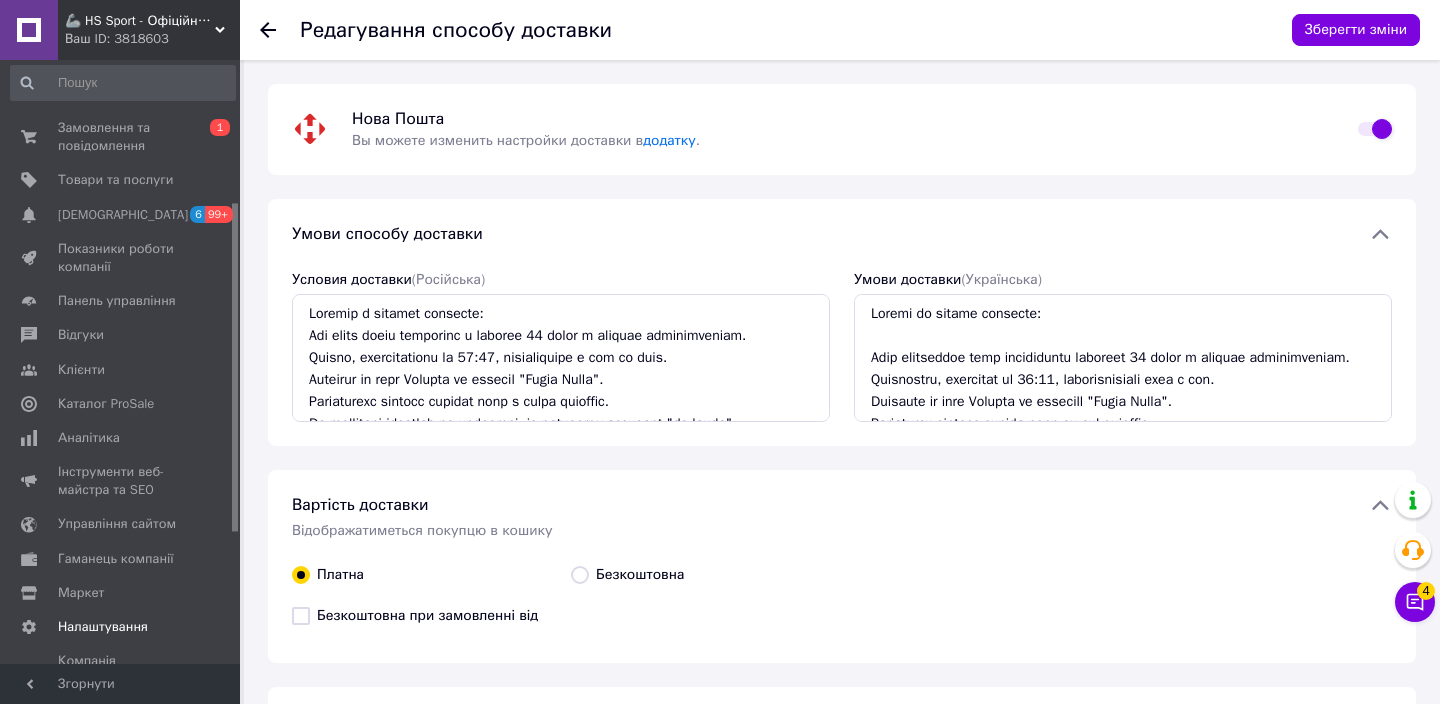 scroll, scrollTop: 0, scrollLeft: 0, axis: both 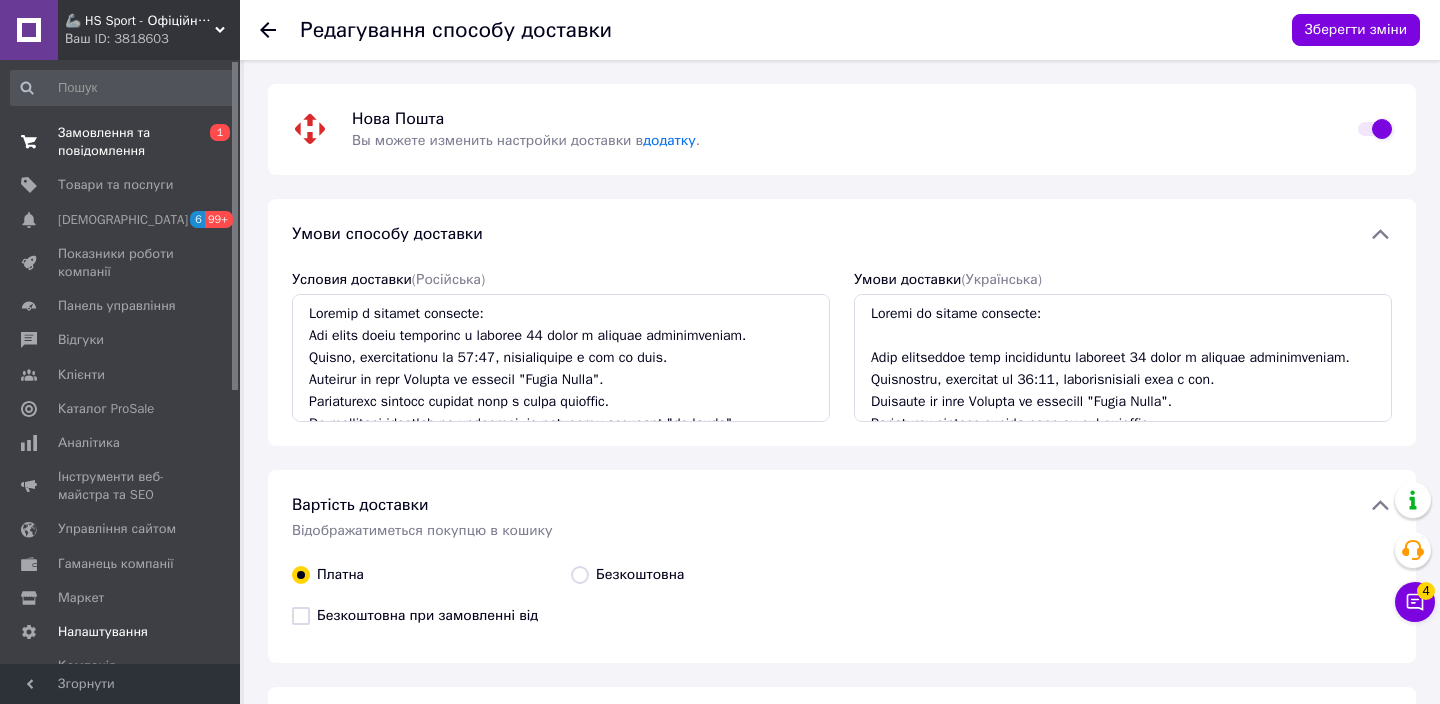 click on "Замовлення та повідомлення" at bounding box center (121, 142) 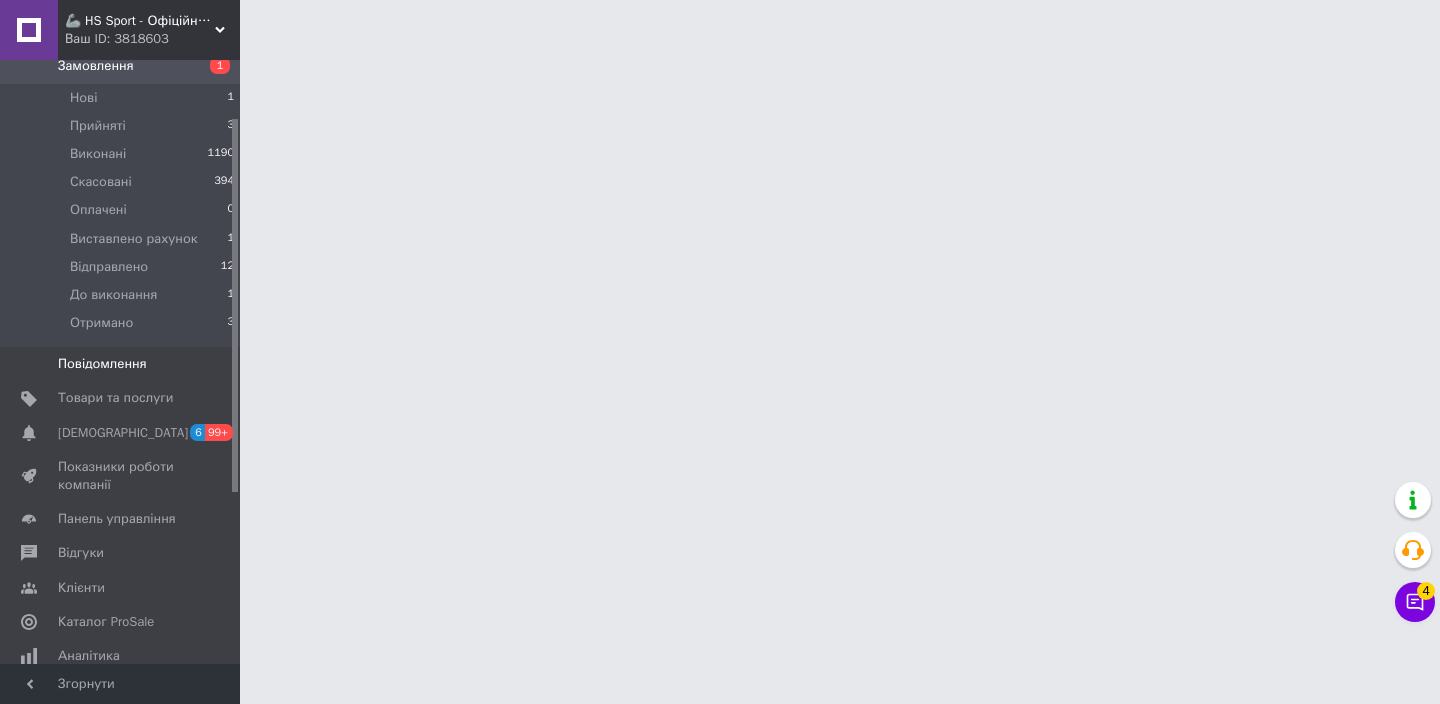 scroll, scrollTop: 134, scrollLeft: 0, axis: vertical 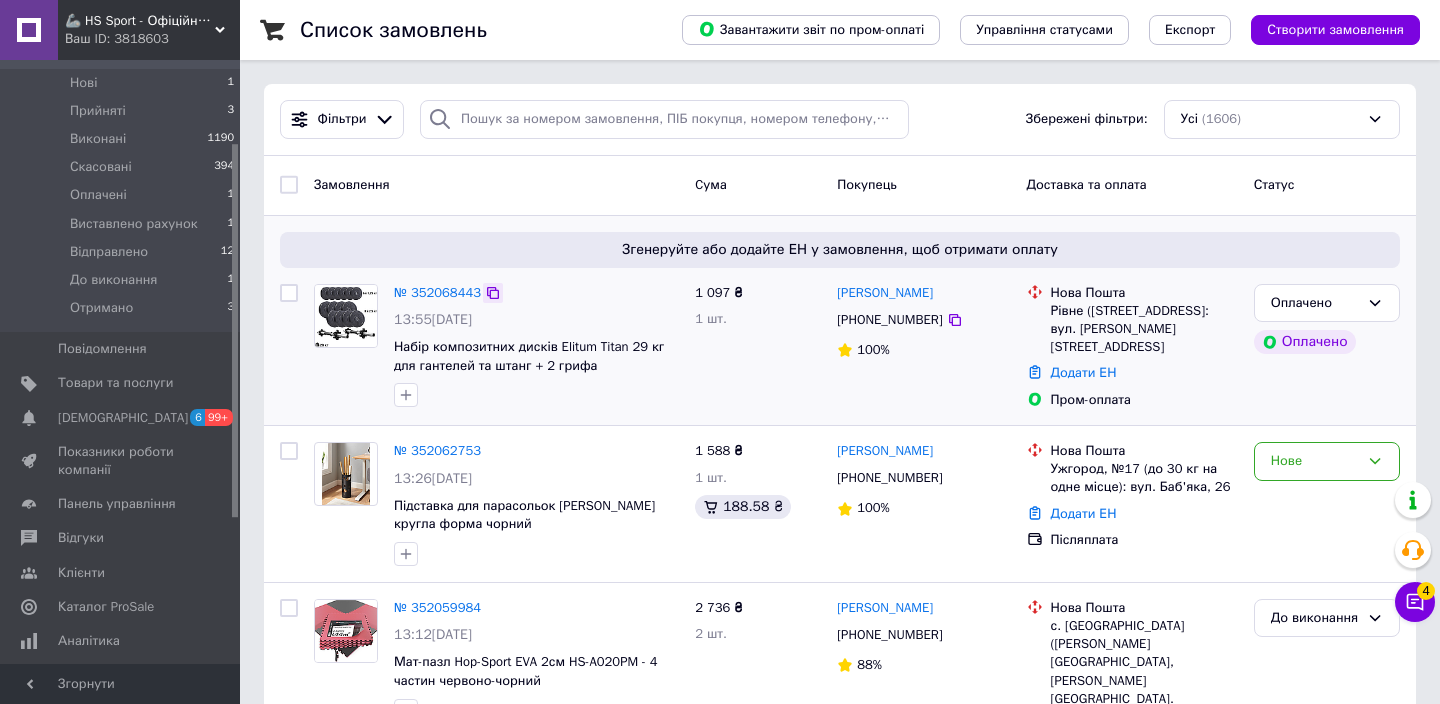 click 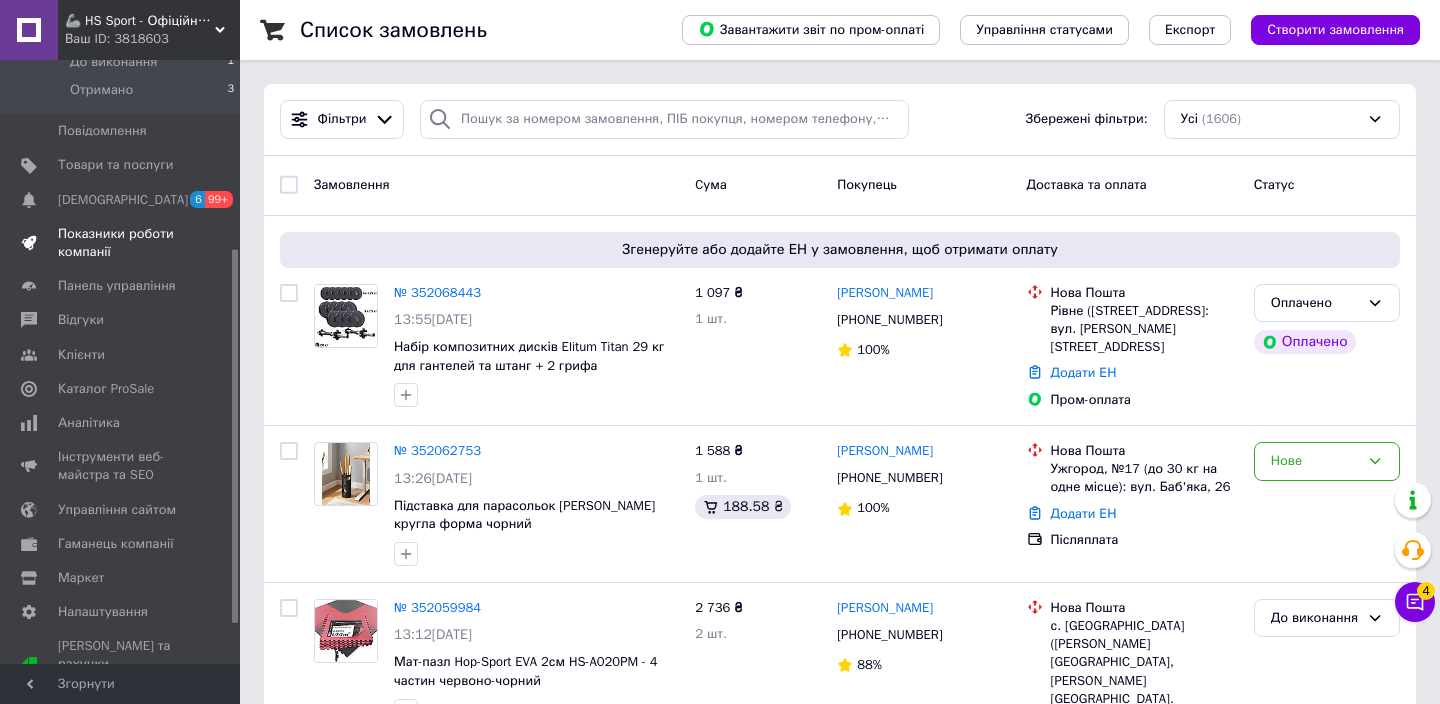 scroll, scrollTop: 370, scrollLeft: 0, axis: vertical 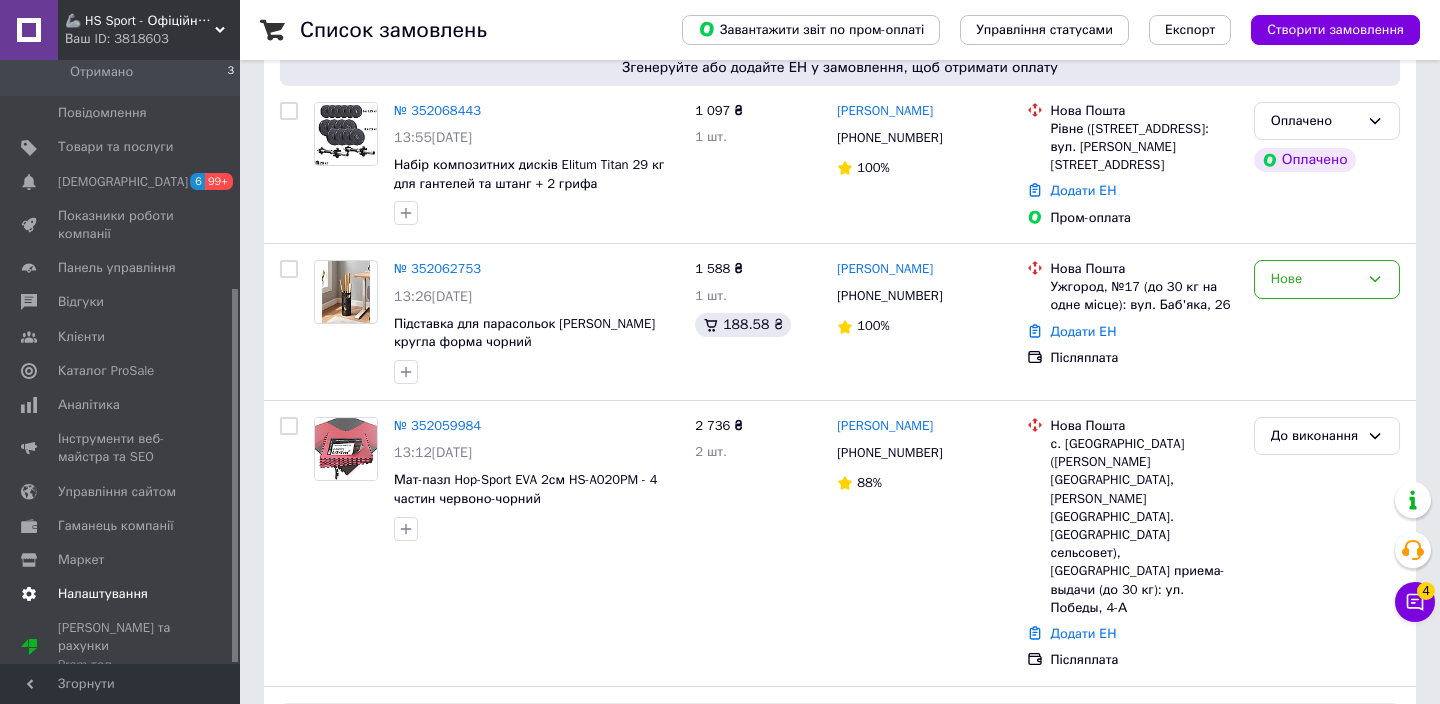 click on "Налаштування" at bounding box center [103, 594] 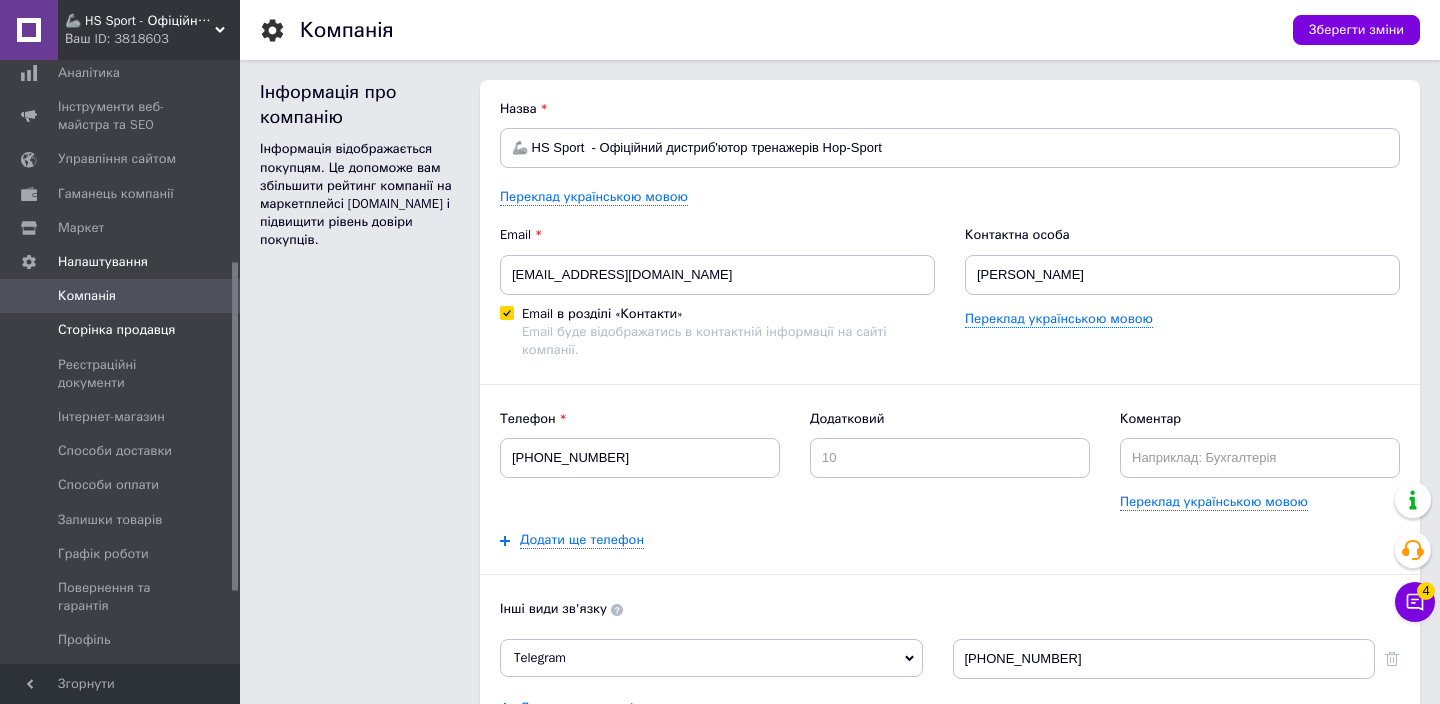 scroll, scrollTop: 0, scrollLeft: 0, axis: both 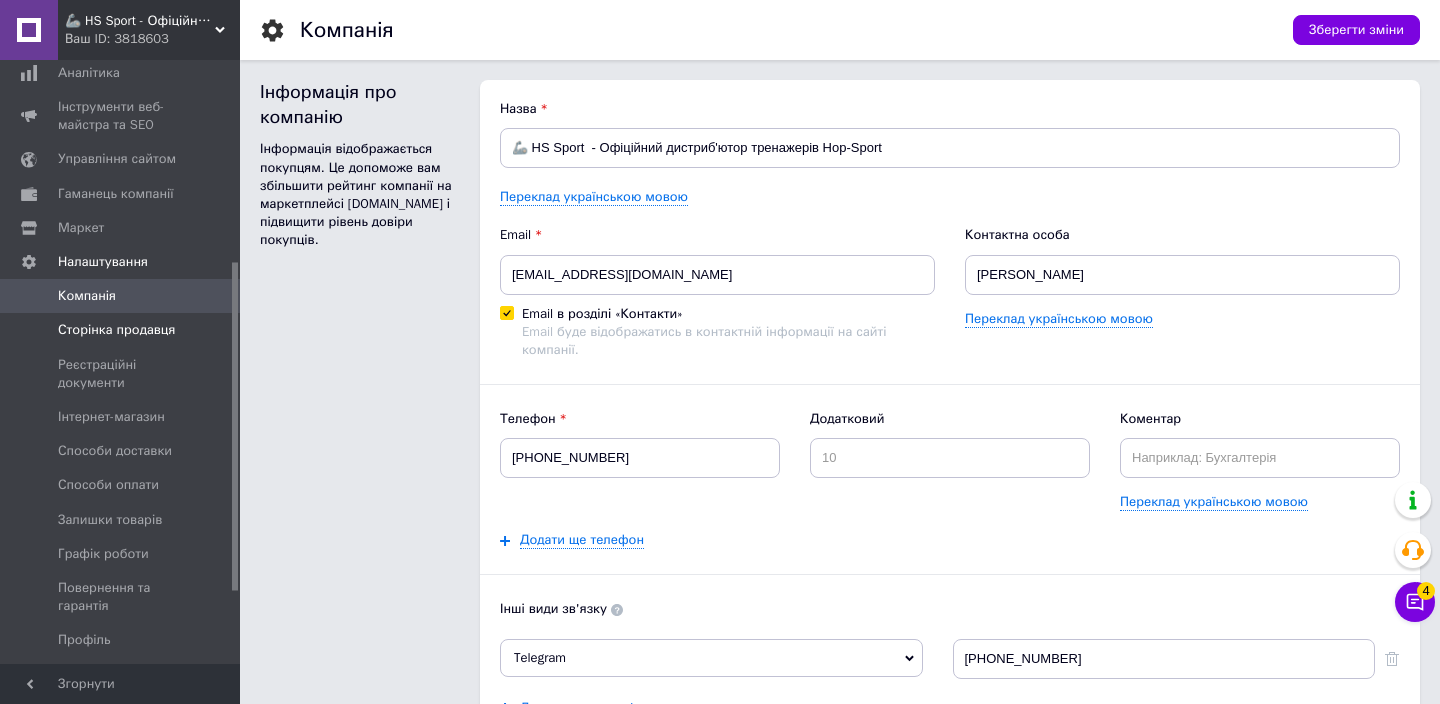 click on "Сторінка продавця" at bounding box center (116, 330) 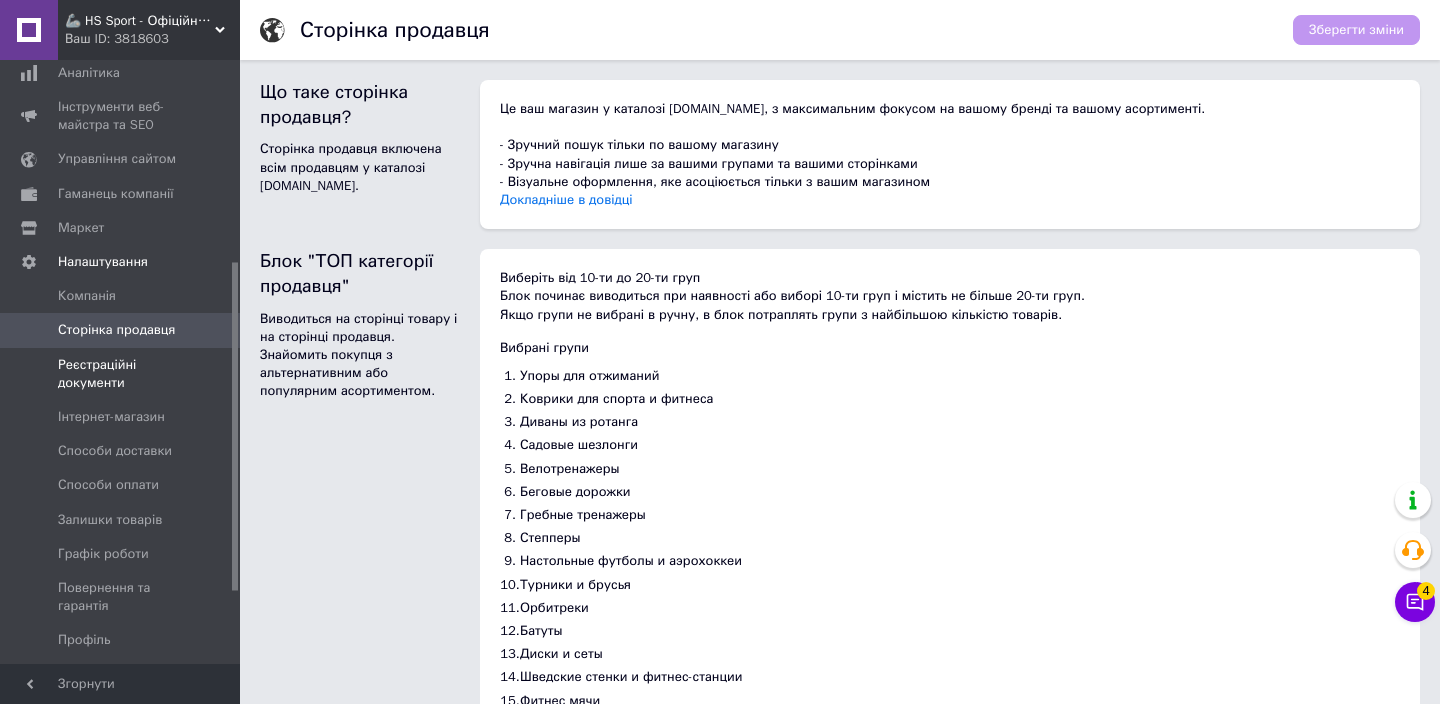click on "Реєстраційні документи" at bounding box center (121, 374) 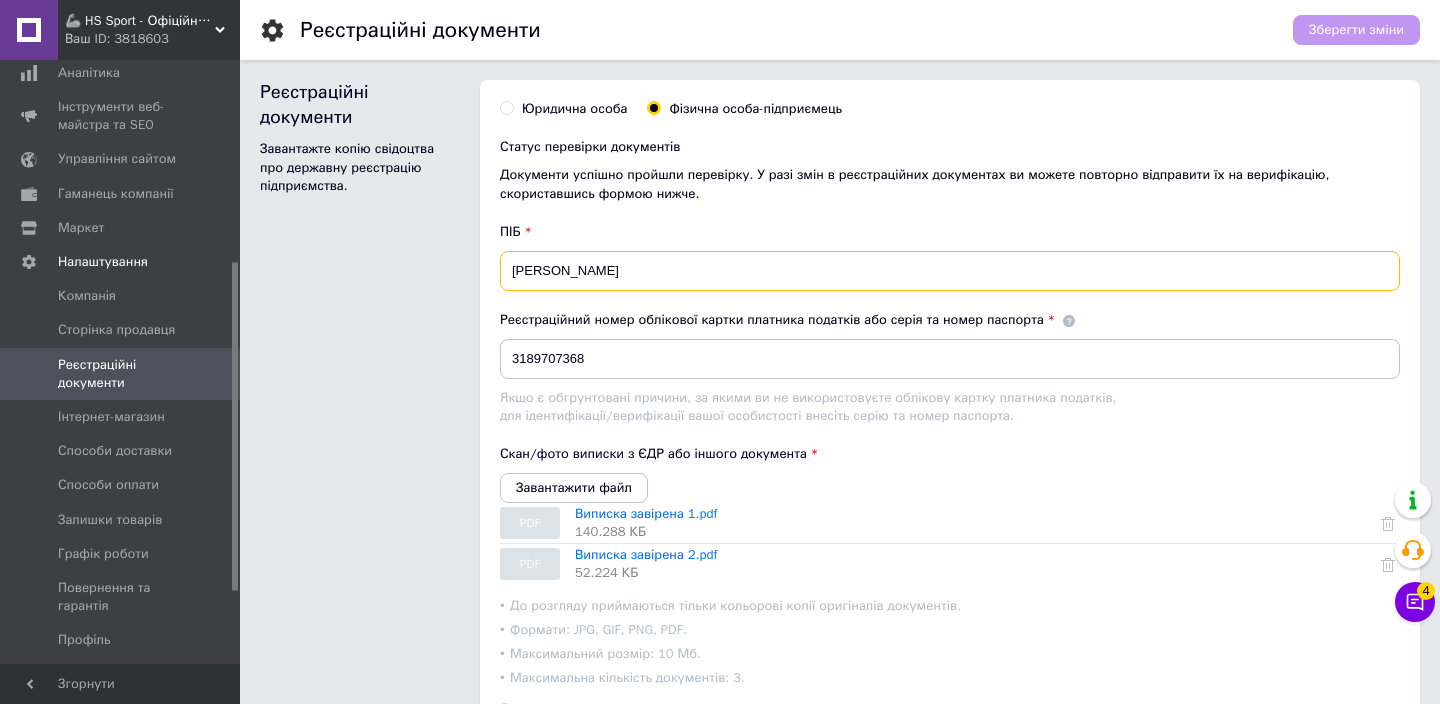 click on "[PERSON_NAME]" at bounding box center (950, 271) 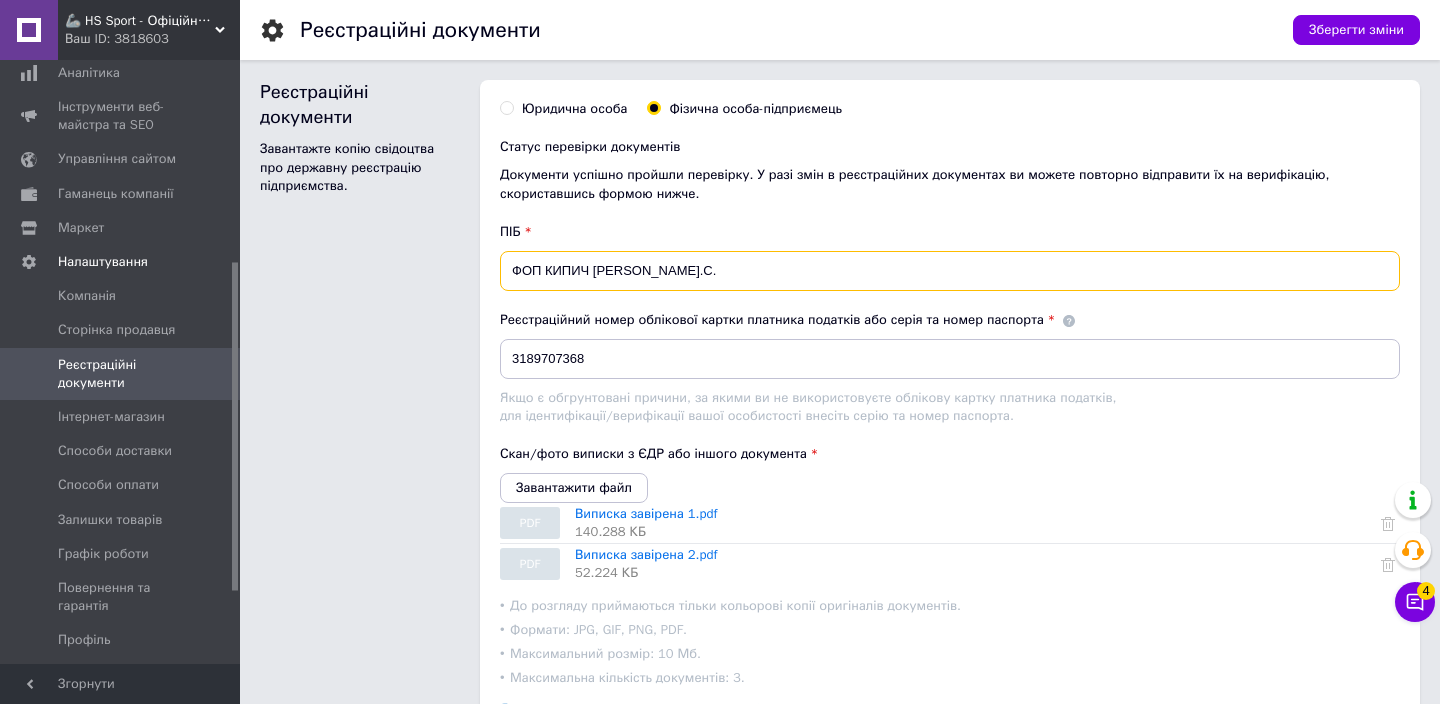 type on "ФОП КИПИЧ [PERSON_NAME].С." 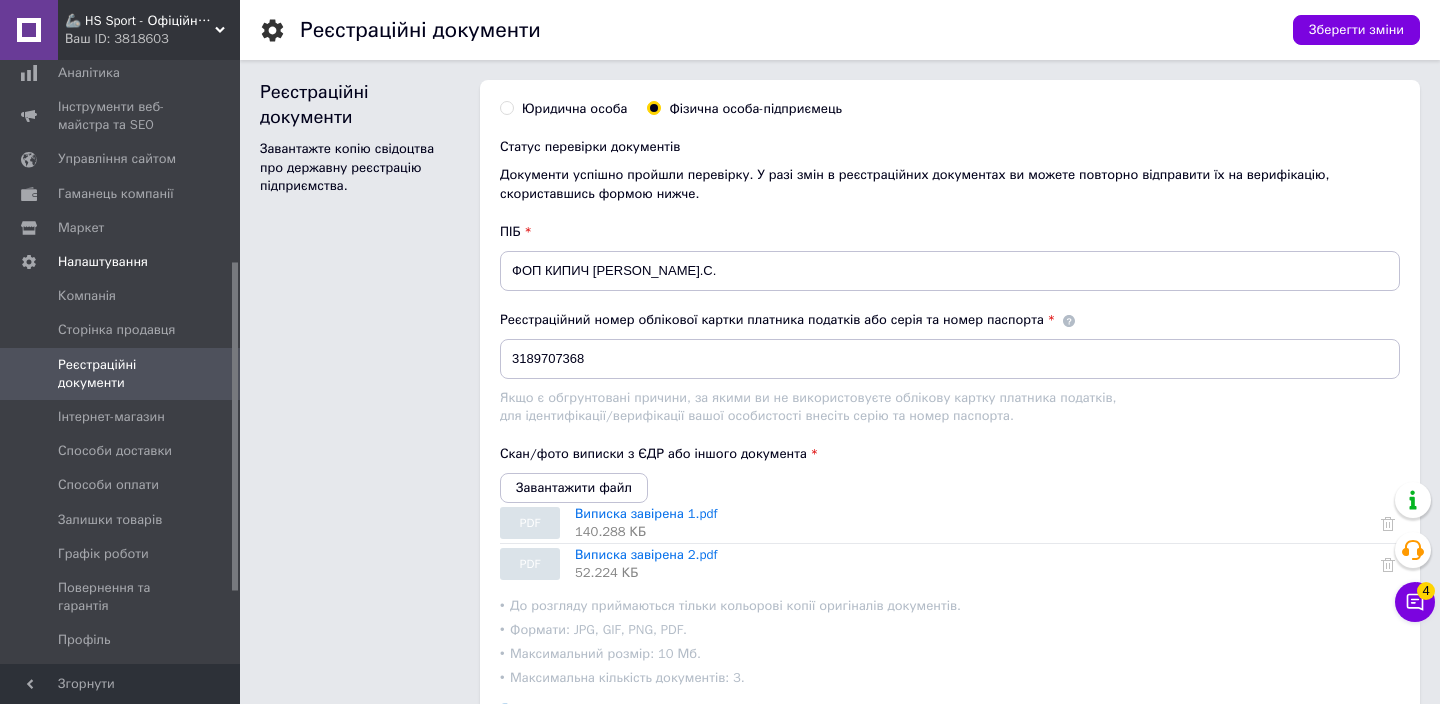 click on "Реєстраційні документи Завантажте копію свідоцтва про державну реєстрацію підприємства." at bounding box center [360, 593] 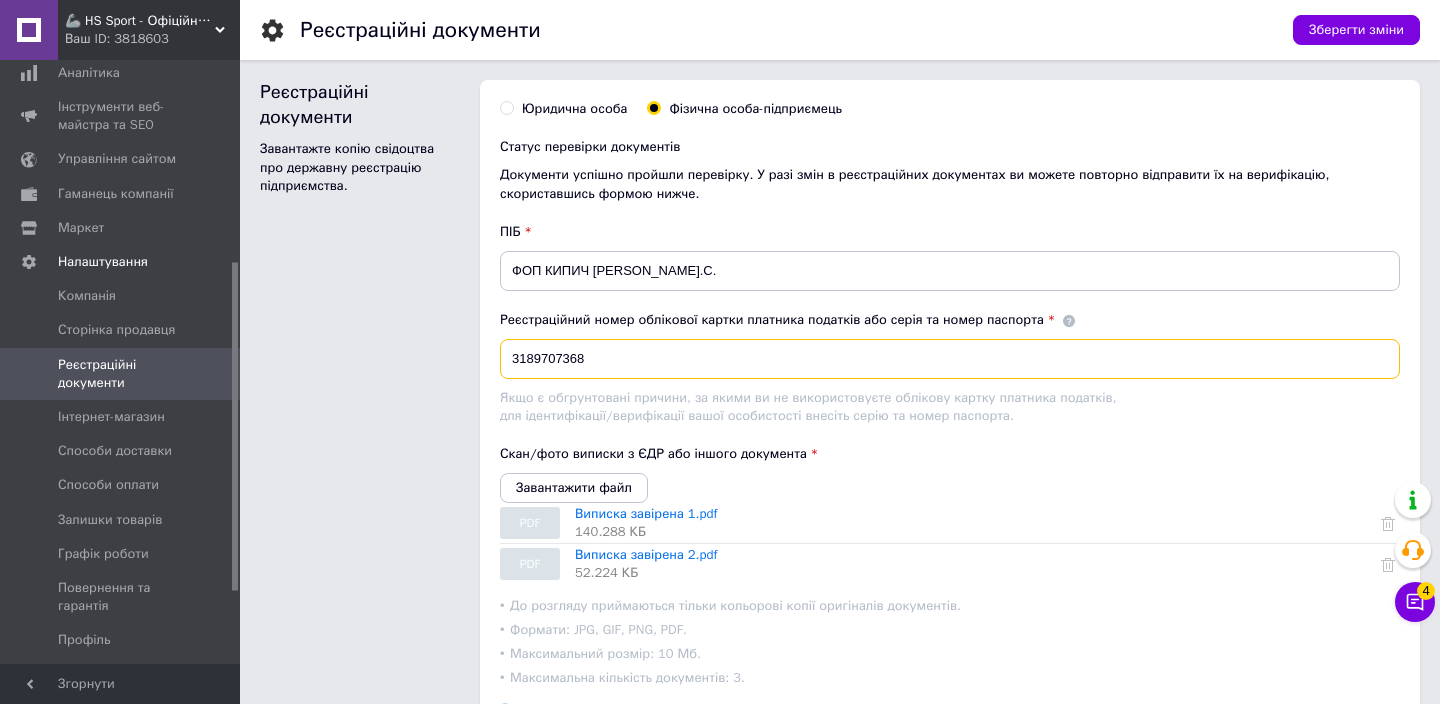 click on "3189707368" at bounding box center [950, 359] 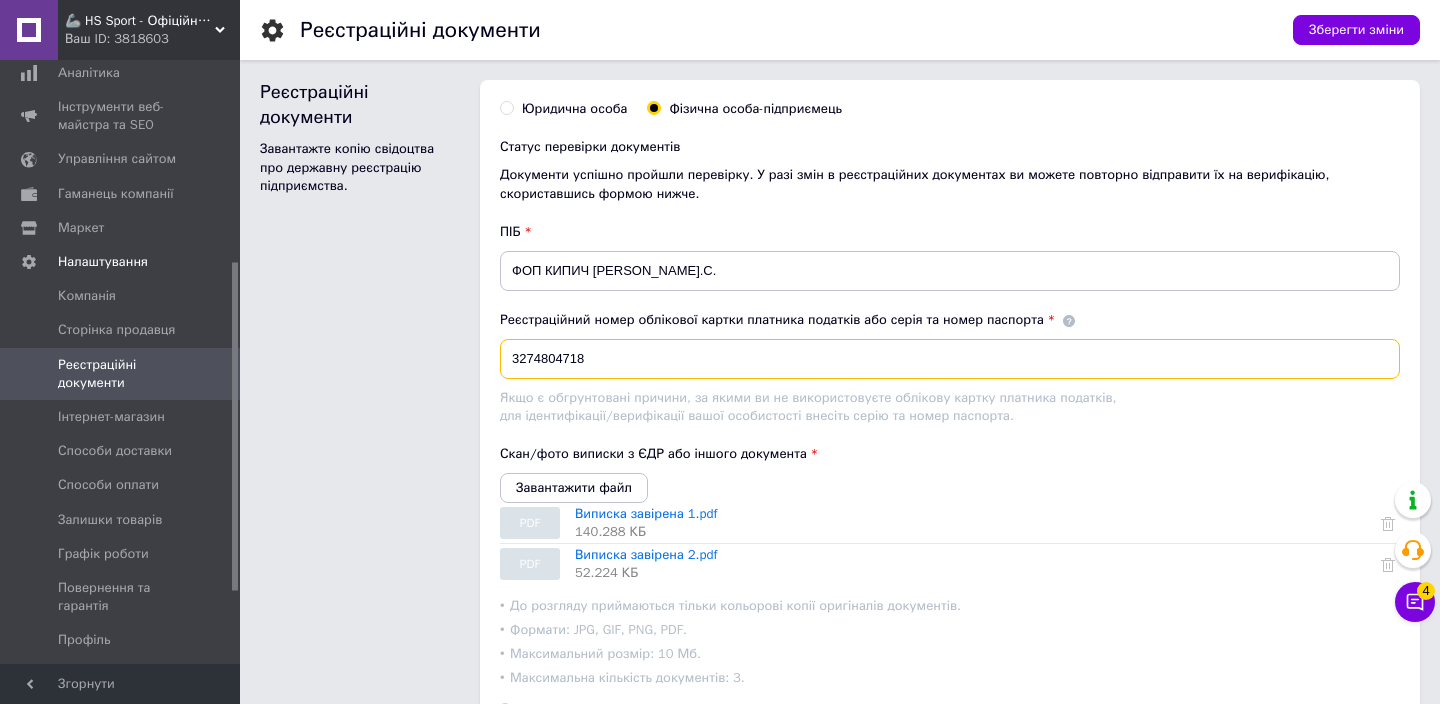 type on "3274804718" 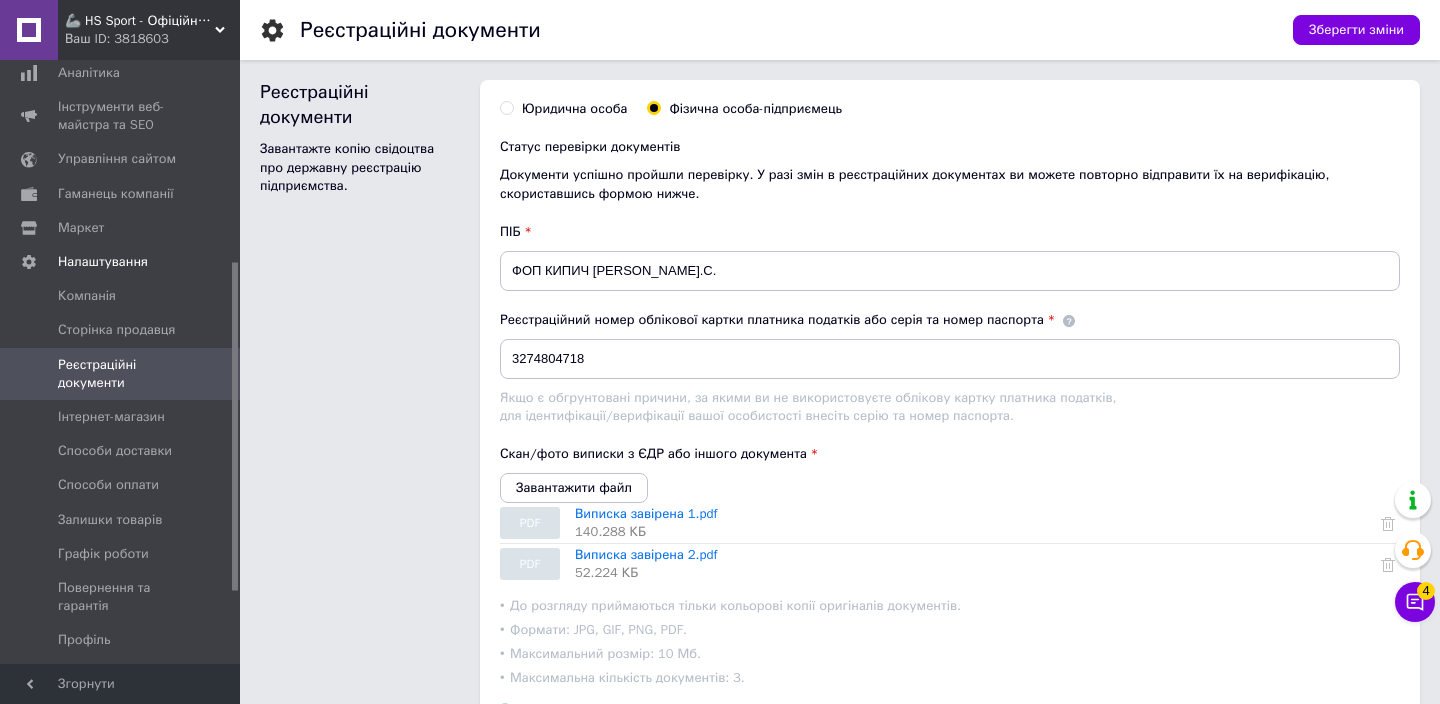 click on "Реєстраційні документи Завантажте копію свідоцтва про державну реєстрацію підприємства." at bounding box center (360, 593) 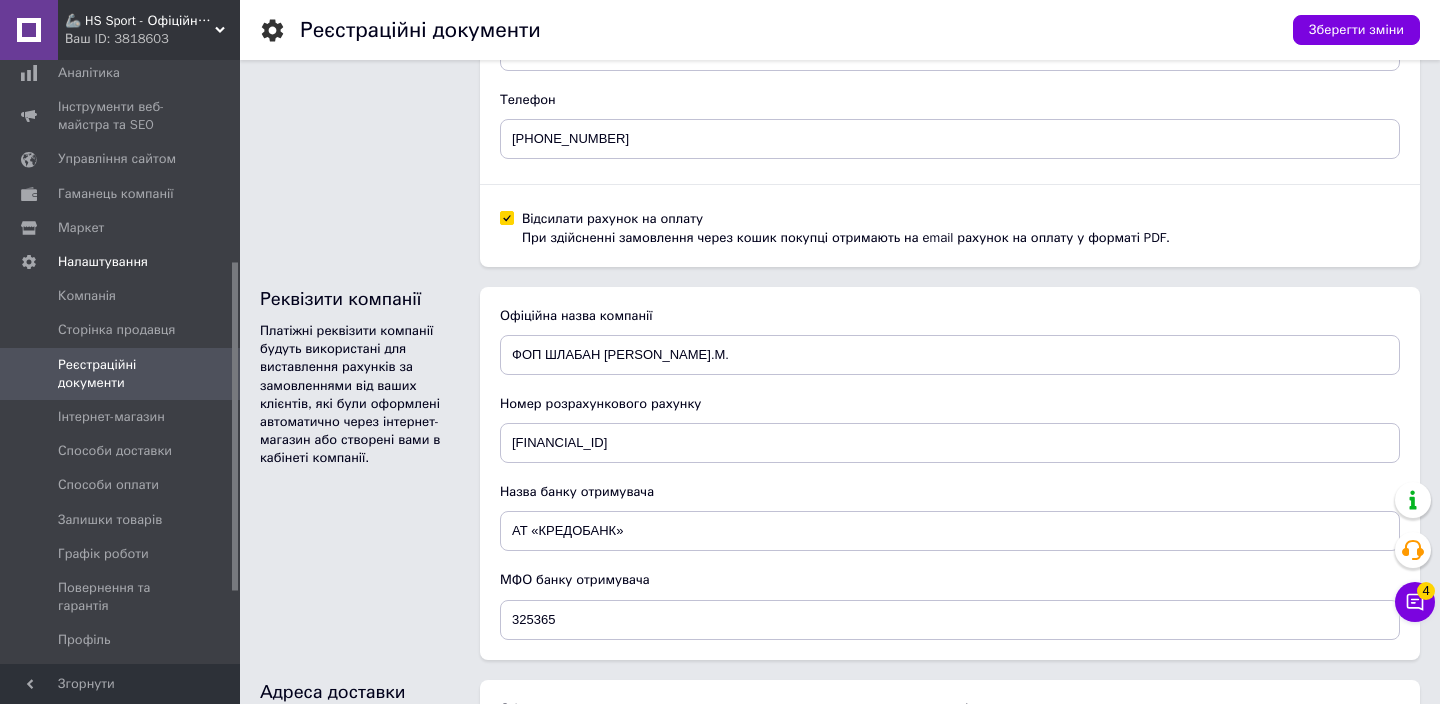 scroll, scrollTop: 887, scrollLeft: 0, axis: vertical 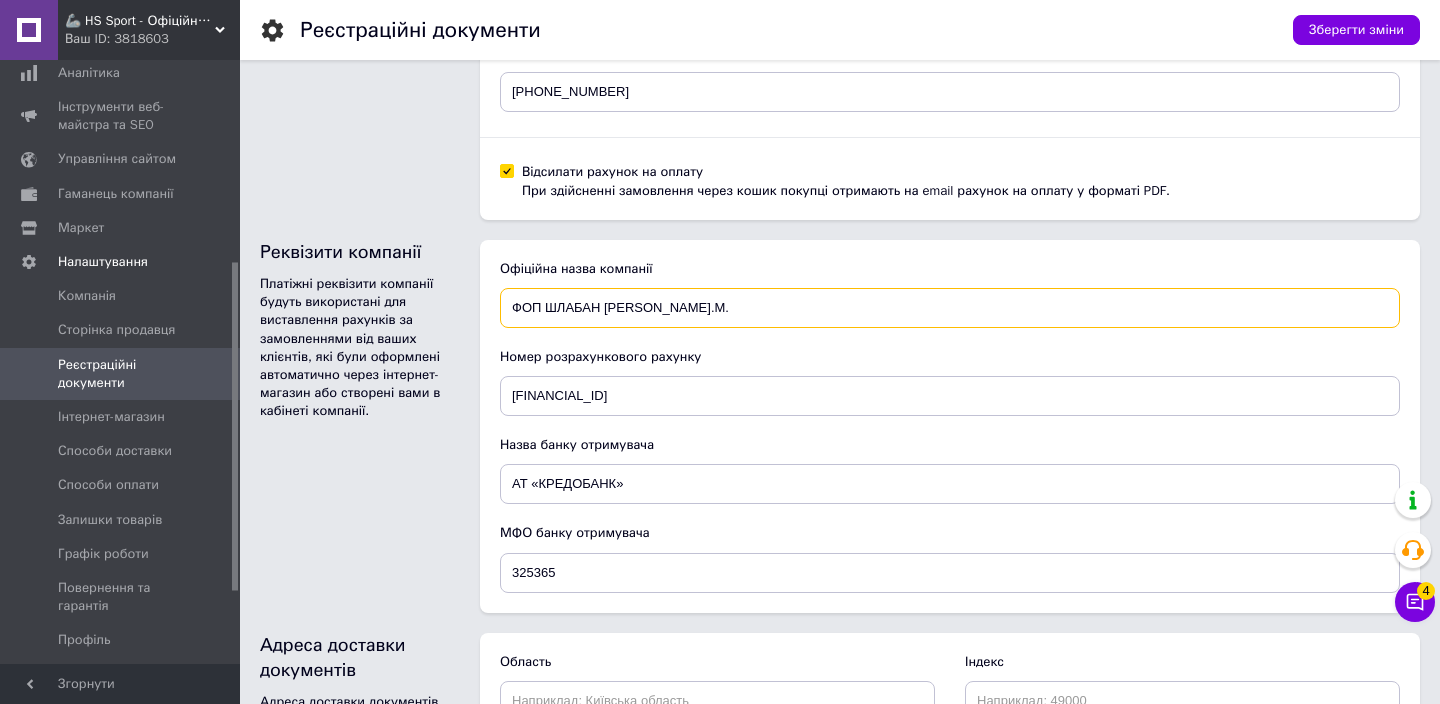 drag, startPoint x: 639, startPoint y: 295, endPoint x: 484, endPoint y: 289, distance: 155.11609 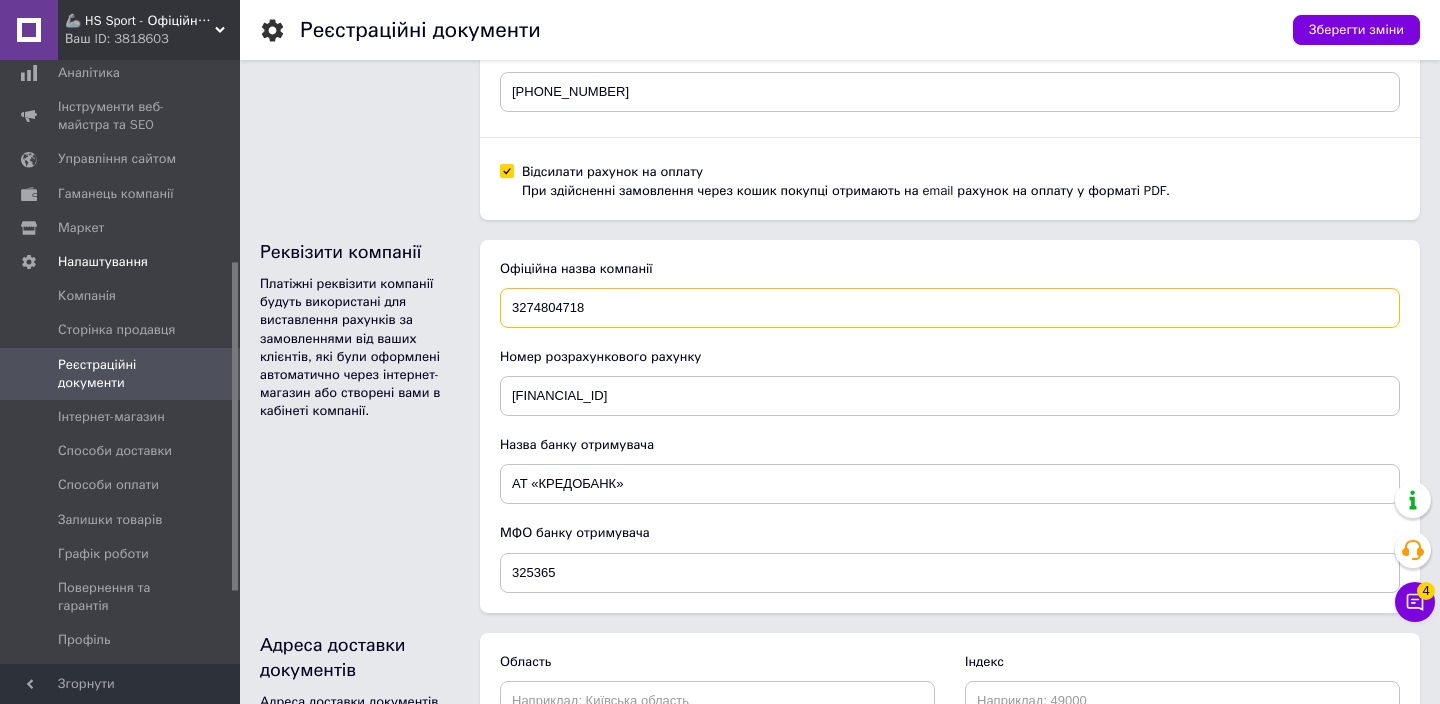 type on "3274804718" 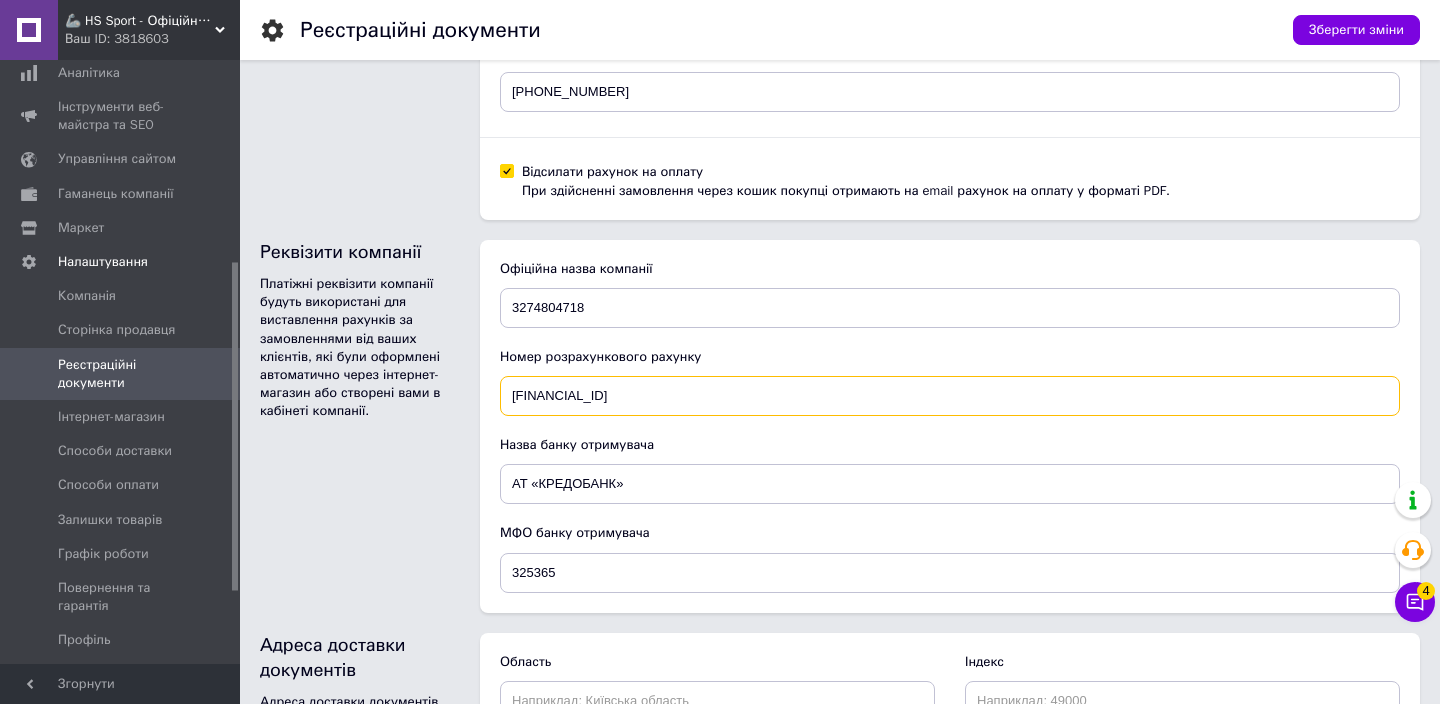 click on "[FINANCIAL_ID]" at bounding box center [950, 396] 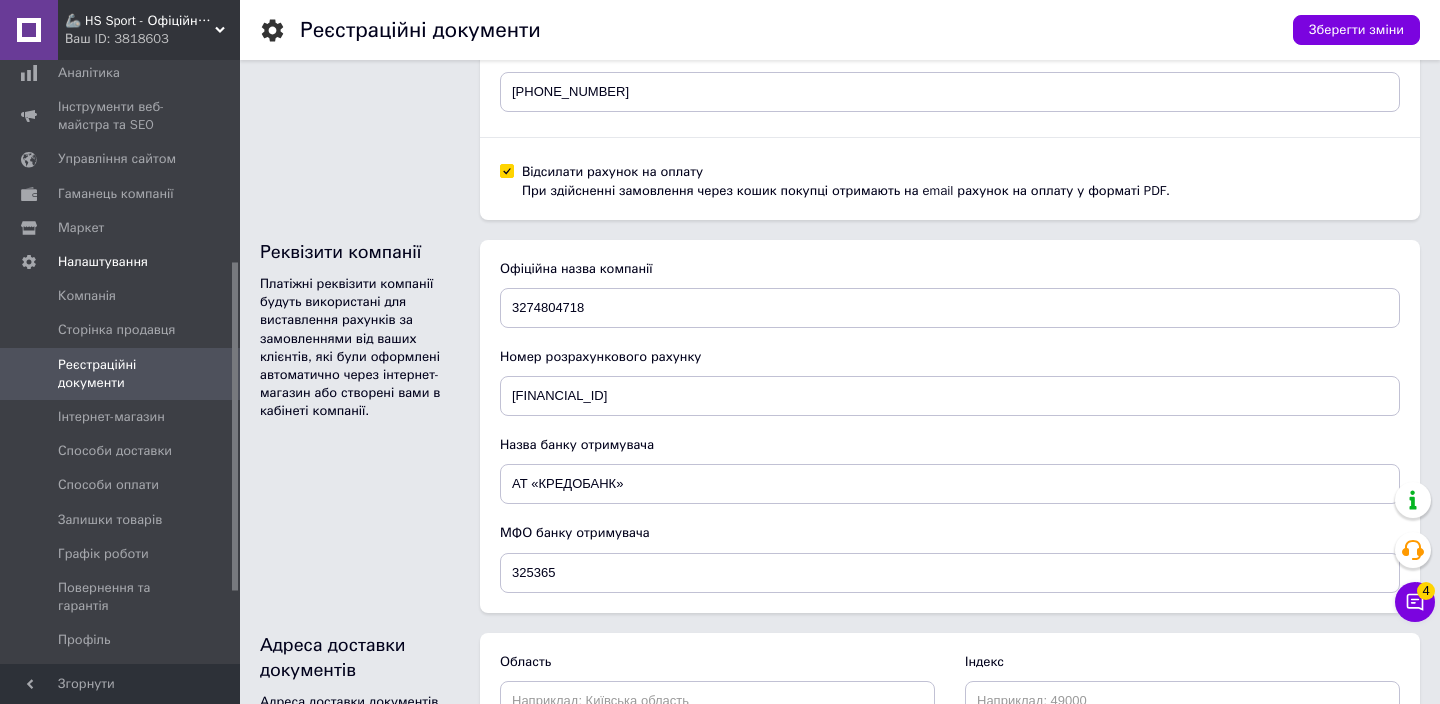 click on "Платіжні реквізити компанії будуть використані для виставлення
рахунків за замовленнями від ваших клієнтів, які були оформлені
автоматично через інтернет-магазин або створені вами в
кабінеті компанії." at bounding box center [360, 348] 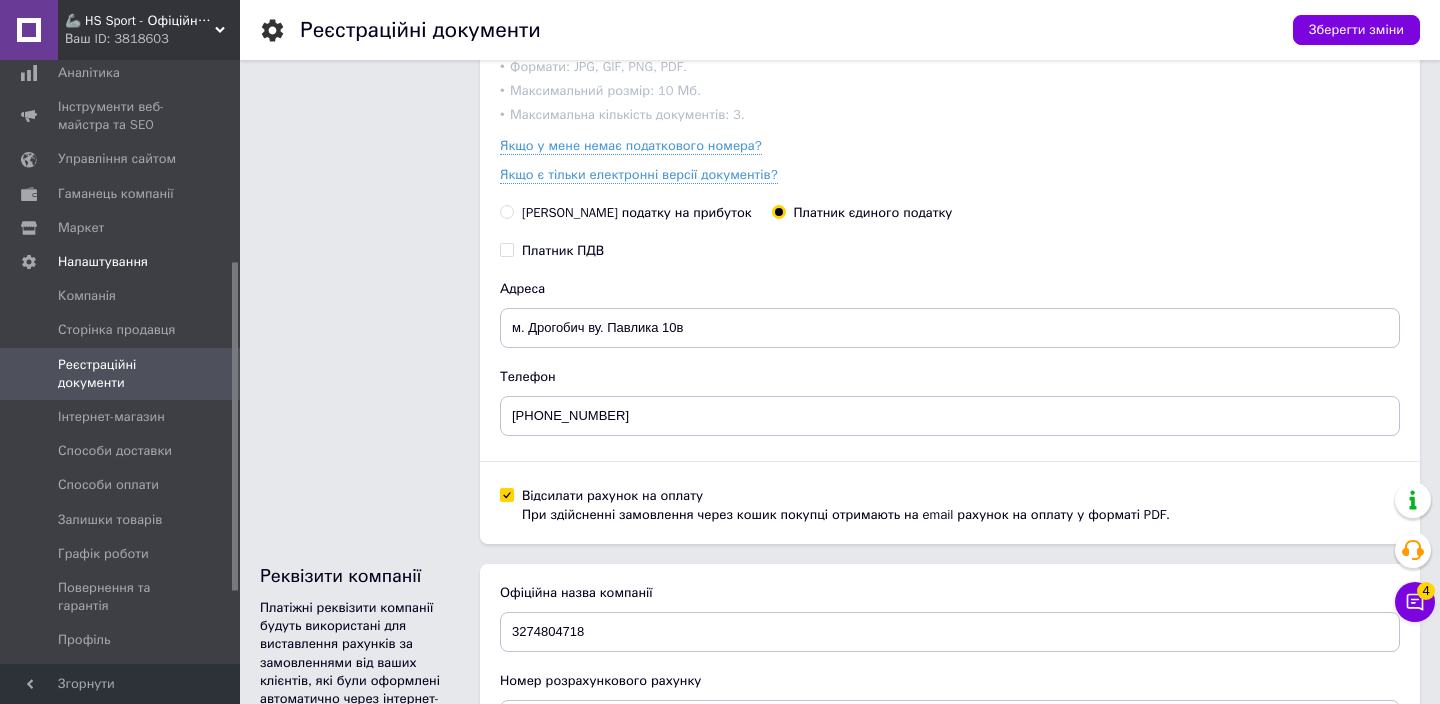 scroll, scrollTop: 548, scrollLeft: 0, axis: vertical 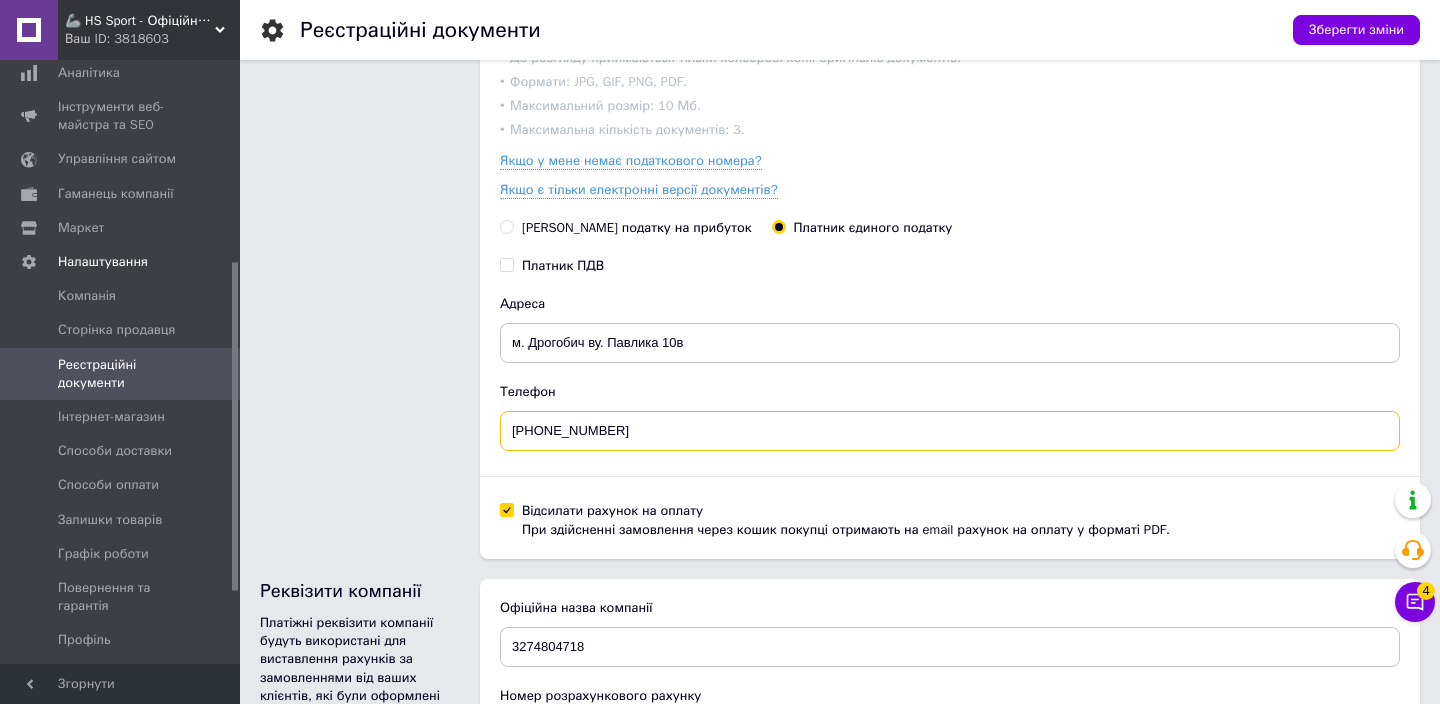 drag, startPoint x: 634, startPoint y: 422, endPoint x: 470, endPoint y: 422, distance: 164 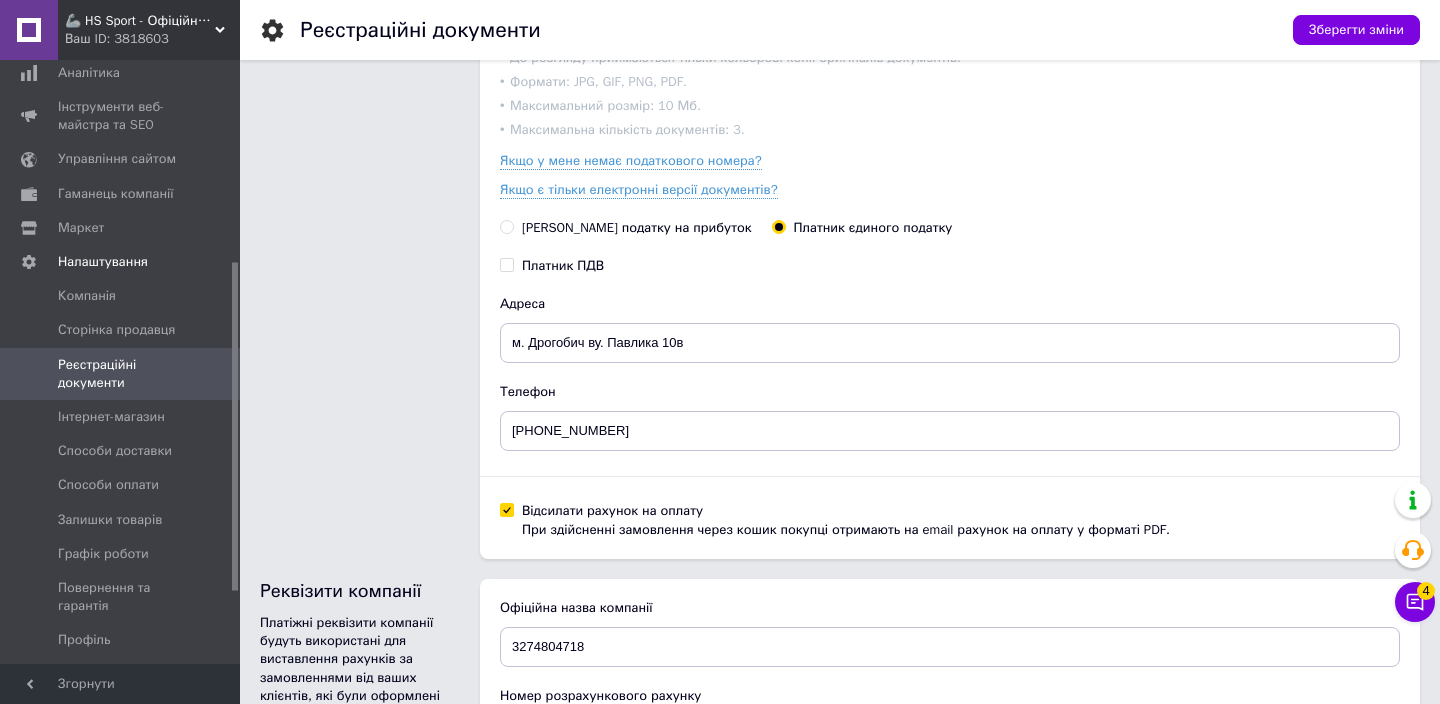 click on "Реєстраційні документи Завантажте копію свідоцтва про державну реєстрацію підприємства." at bounding box center (360, 45) 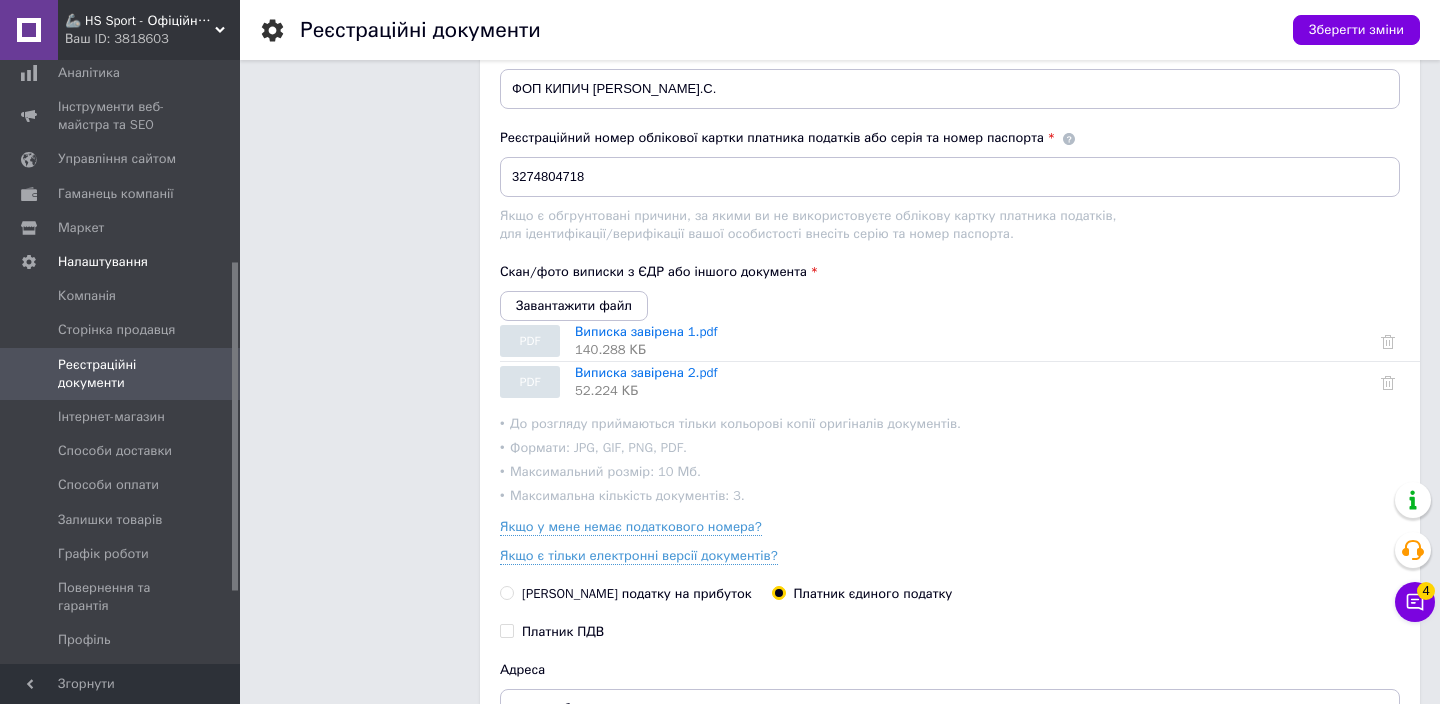 scroll, scrollTop: 181, scrollLeft: 0, axis: vertical 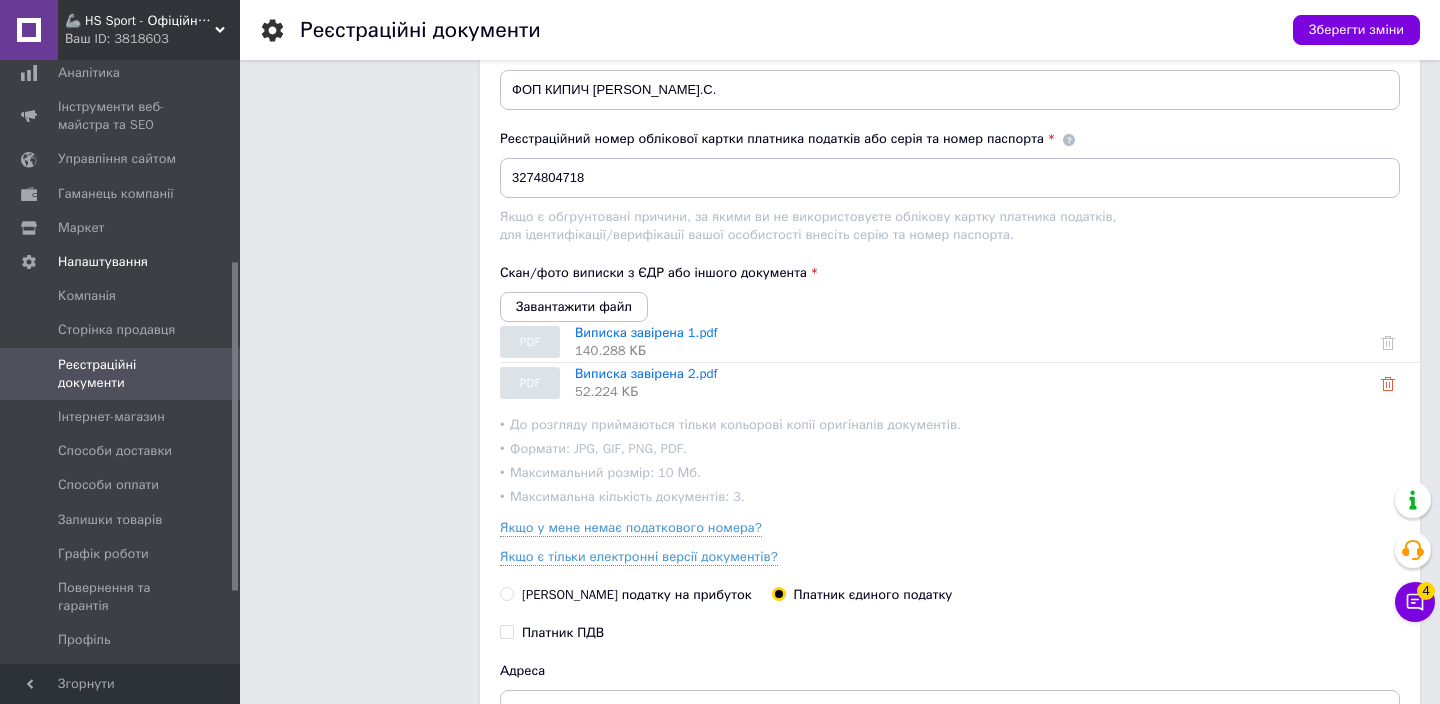 click 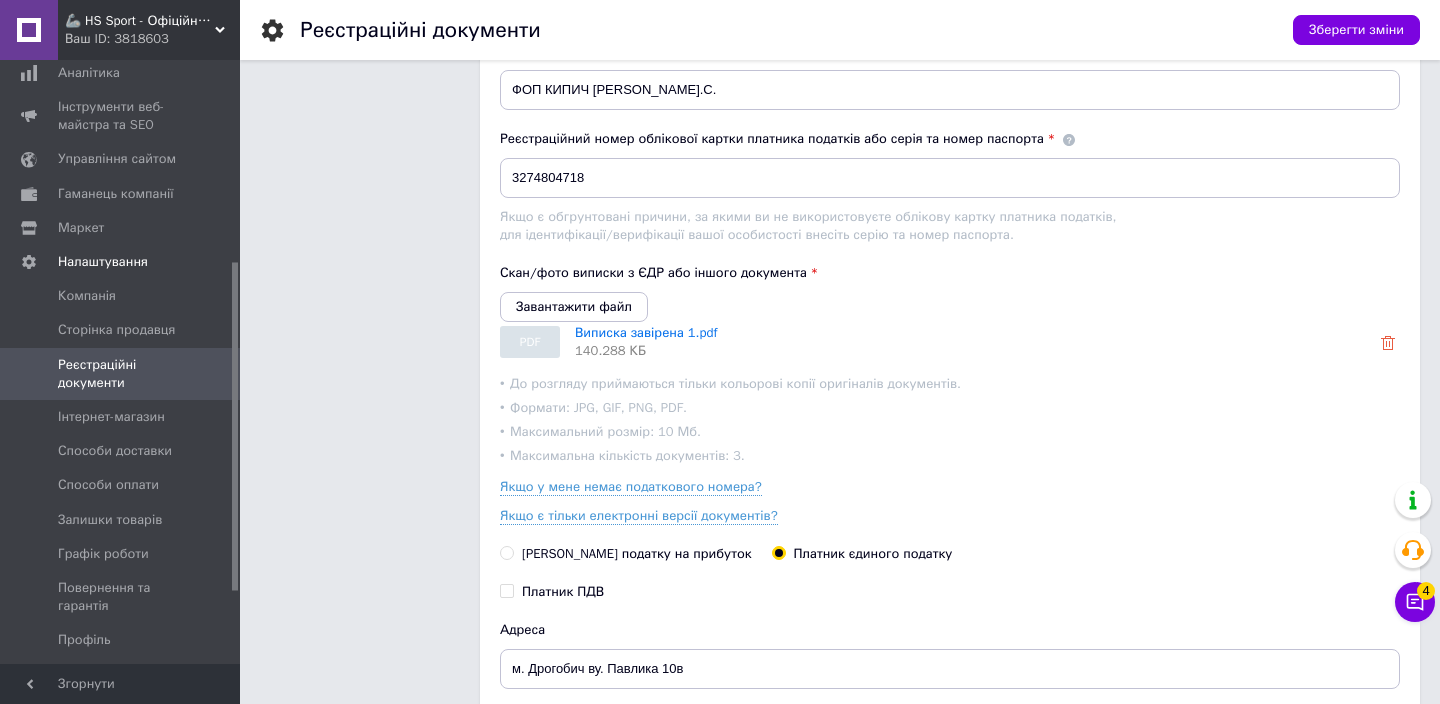 click 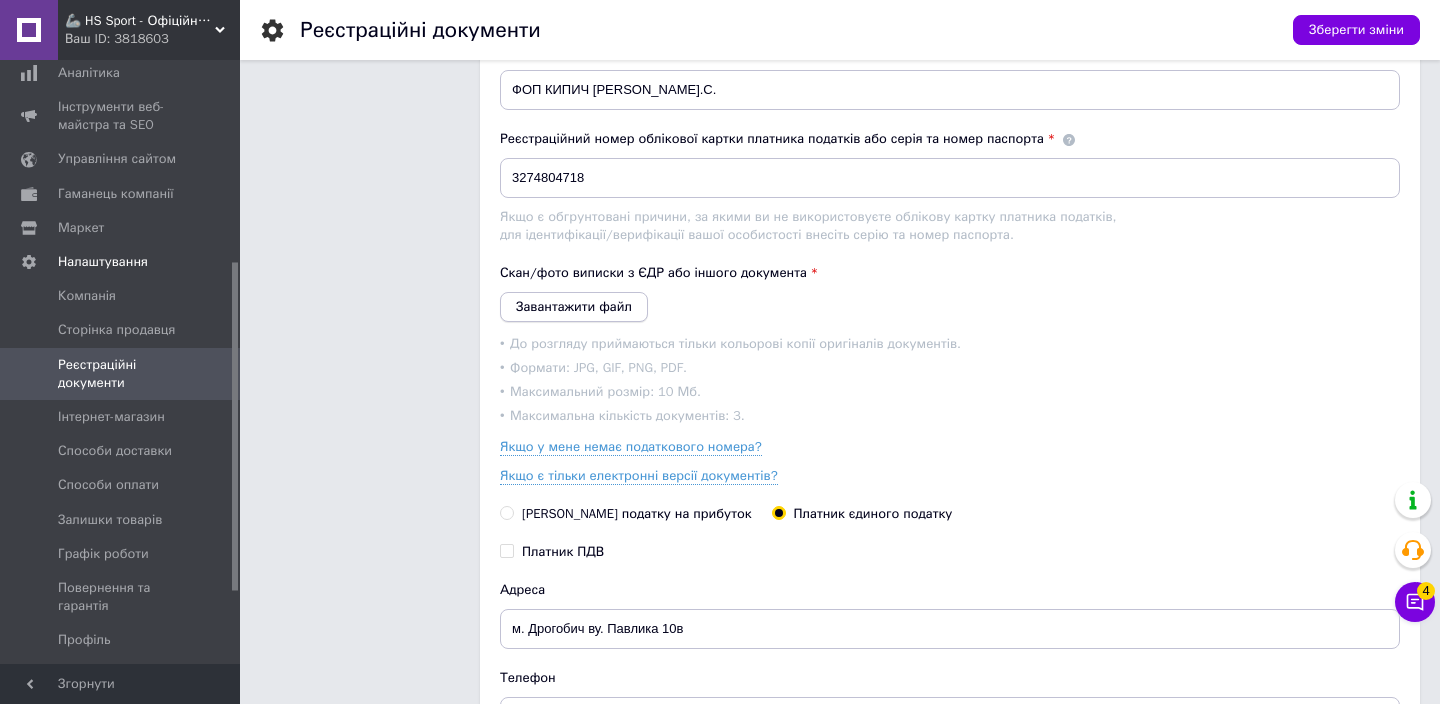 click on "Завантажити файл" at bounding box center [574, 306] 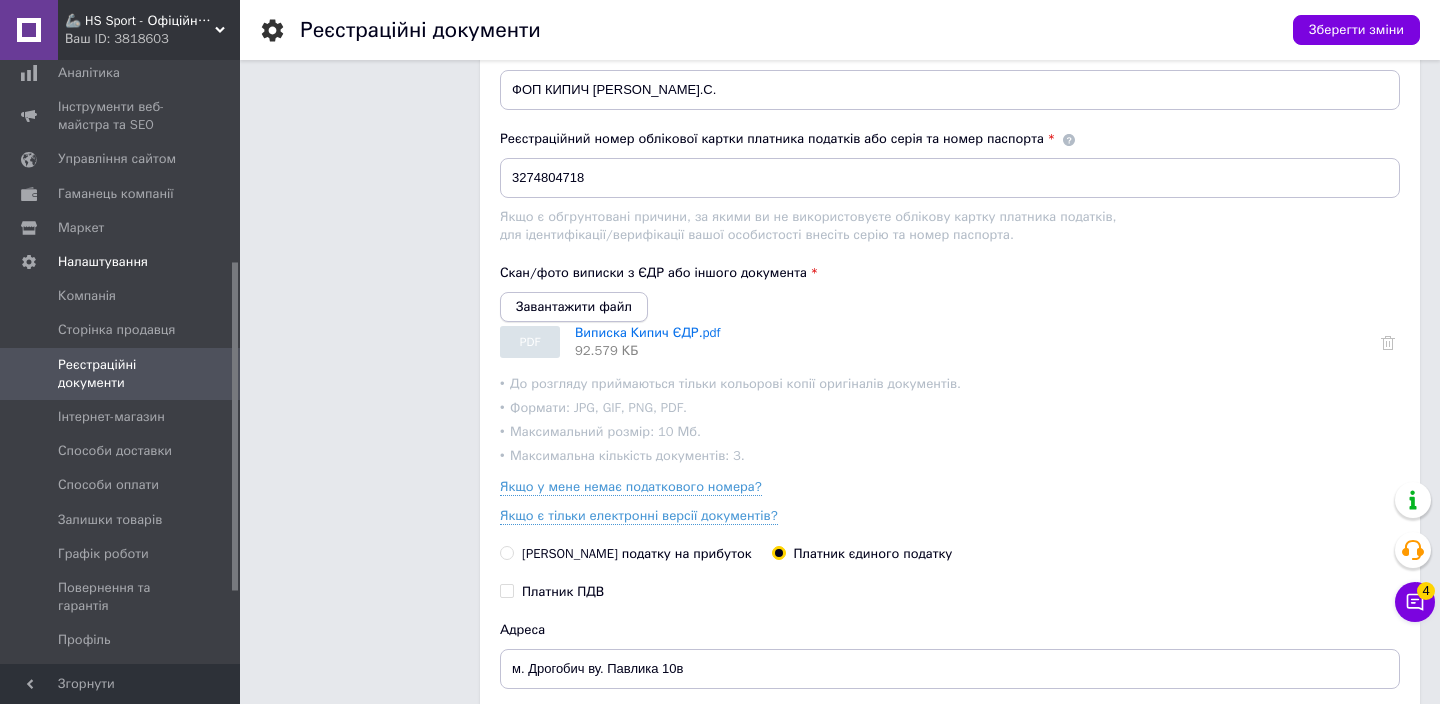 click on "Завантажити файл" at bounding box center [574, 306] 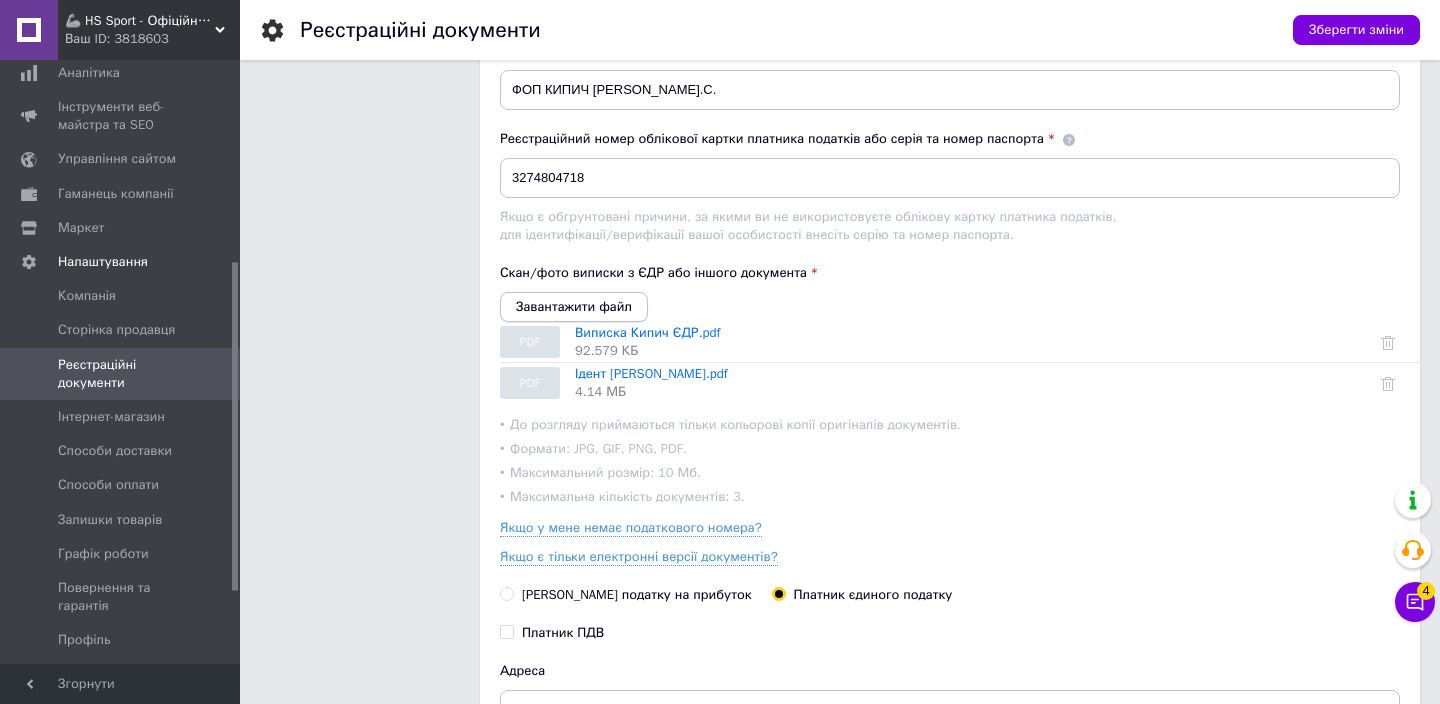 click on "Завантажити файл" at bounding box center (574, 306) 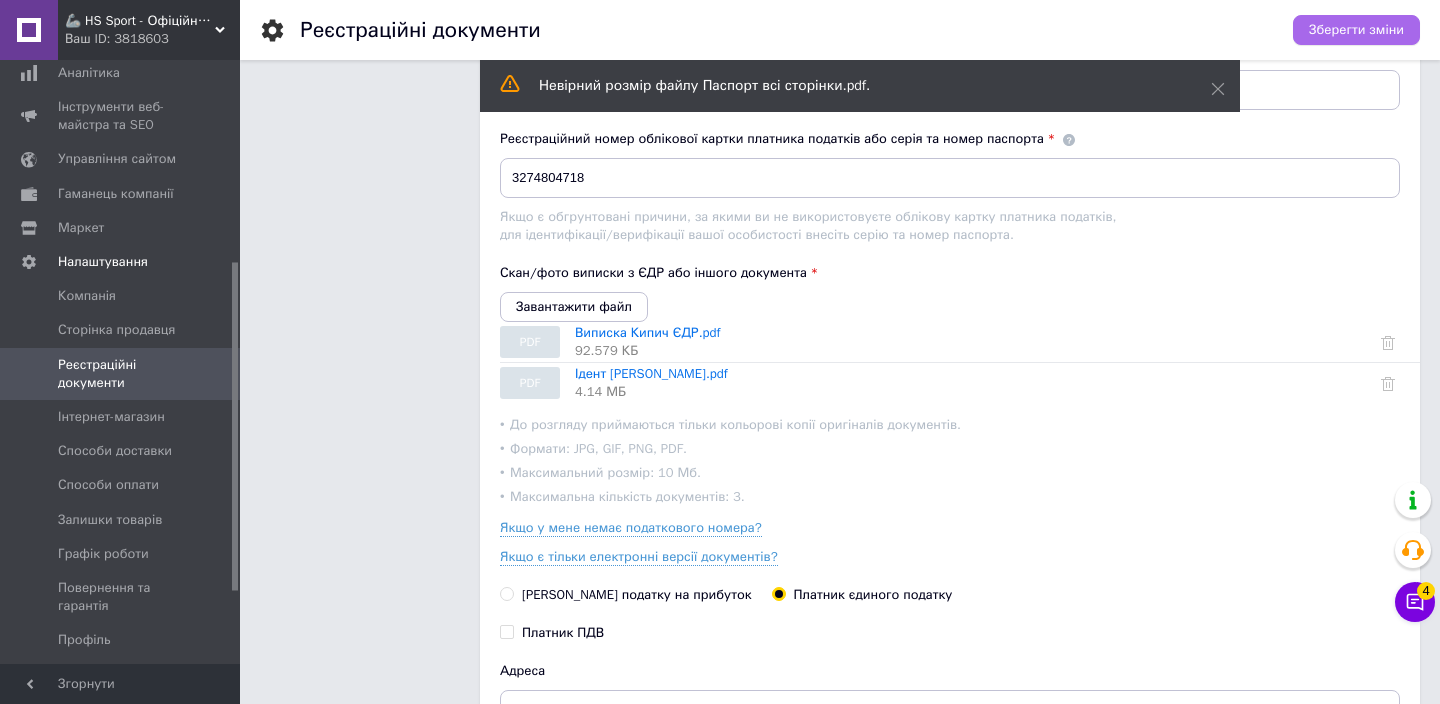 click on "Зберегти зміни" at bounding box center (1356, 30) 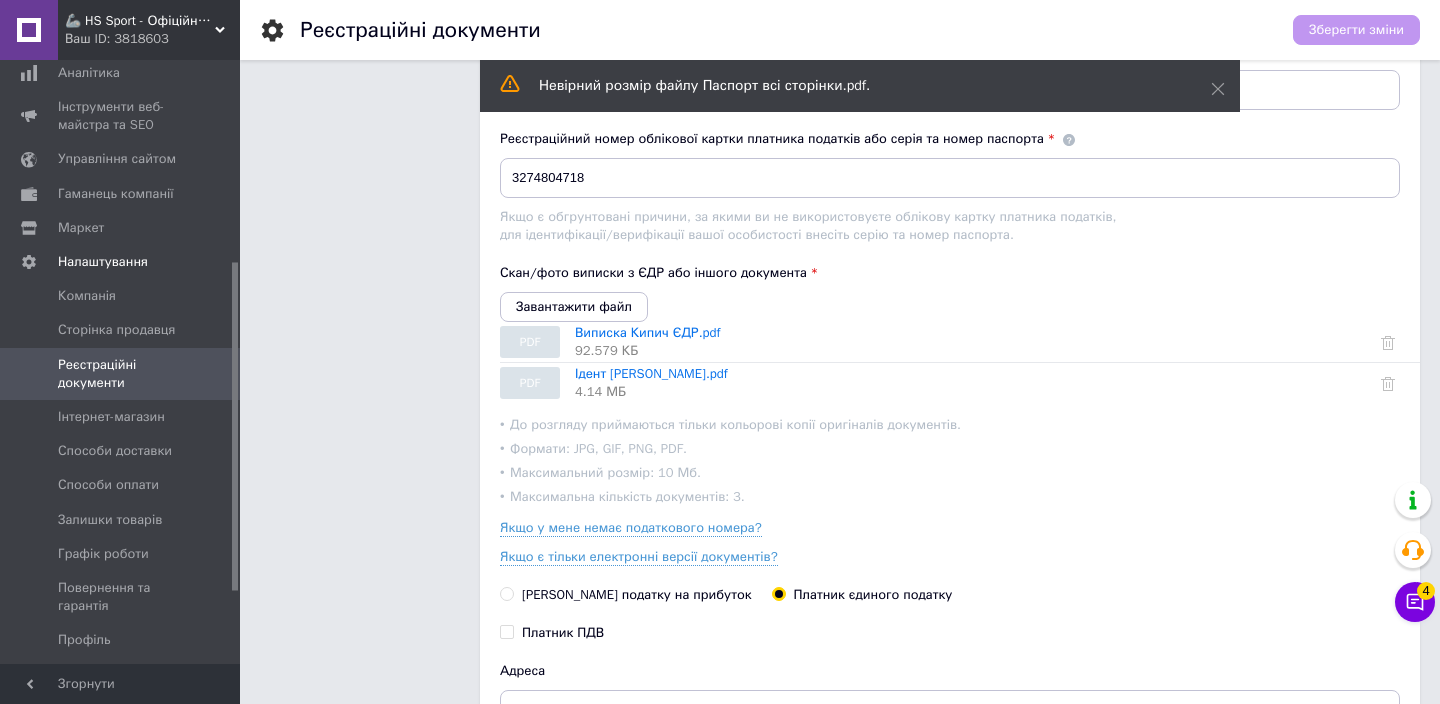 click on "Реєстраційні документи" at bounding box center [786, 30] 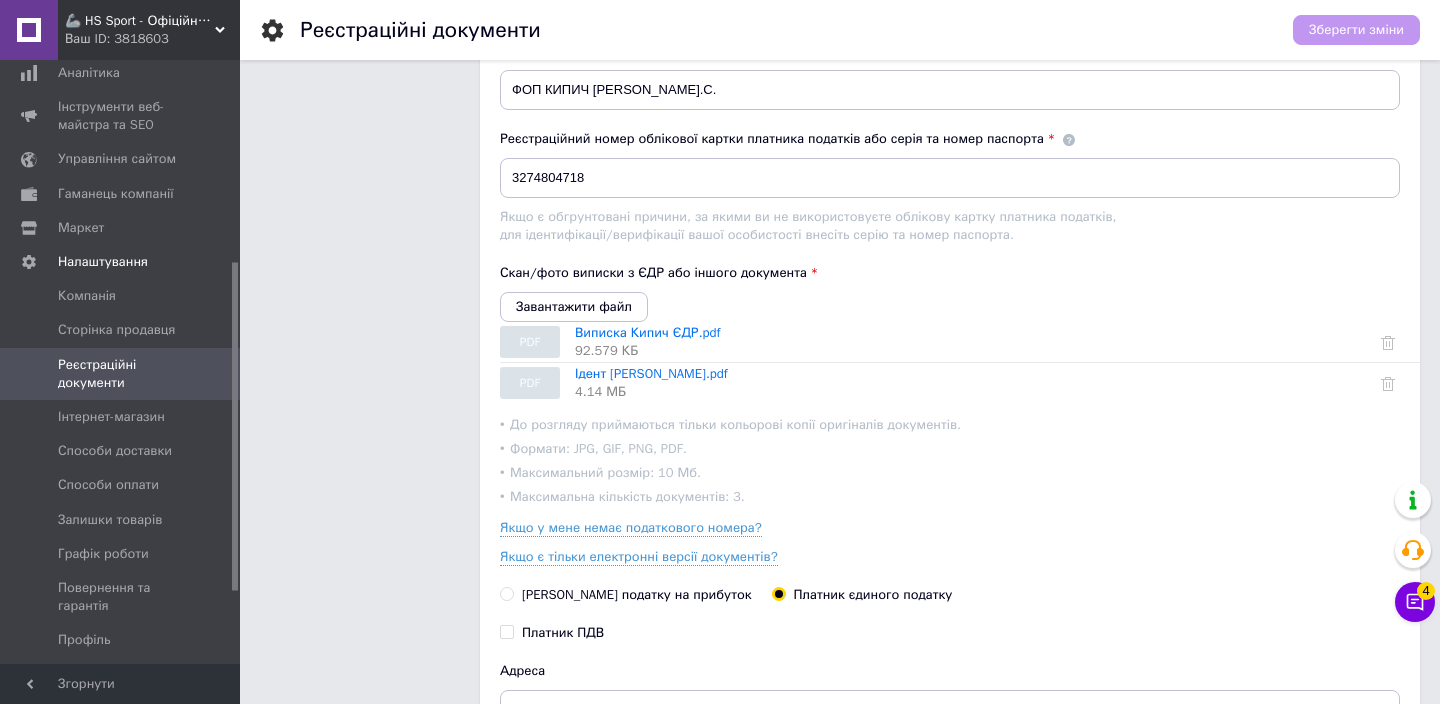 click on "Зберегти зміни" at bounding box center (1356, 30) 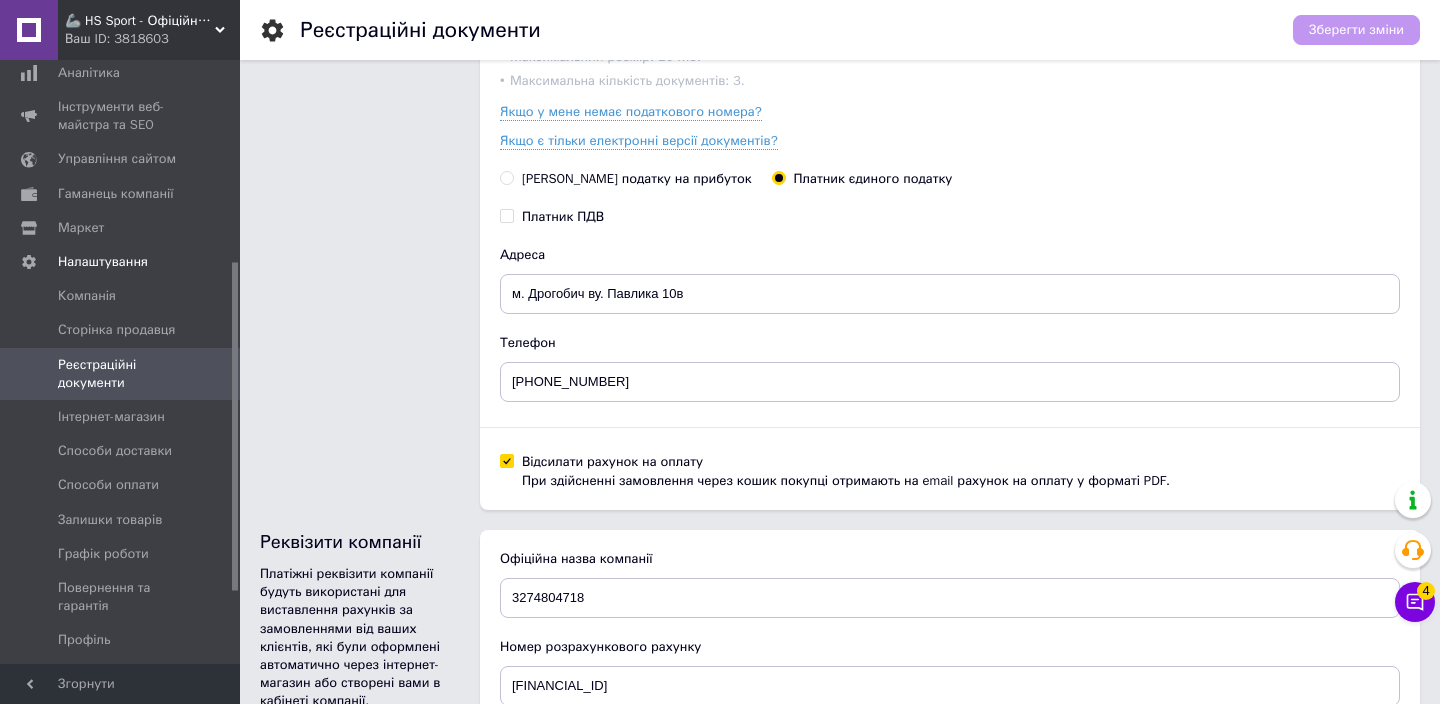 scroll, scrollTop: 633, scrollLeft: 0, axis: vertical 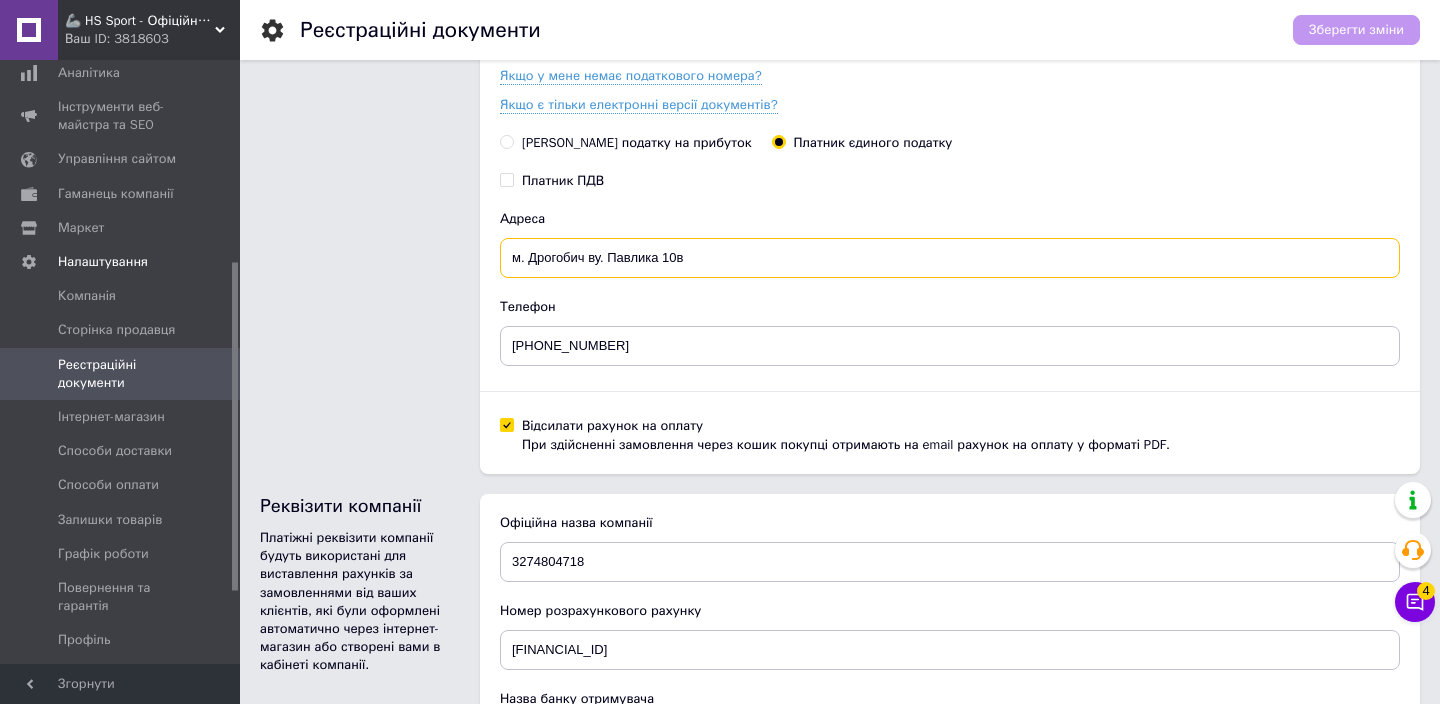 click on "м. Дрогобич ву. Павлика 10в" at bounding box center (950, 258) 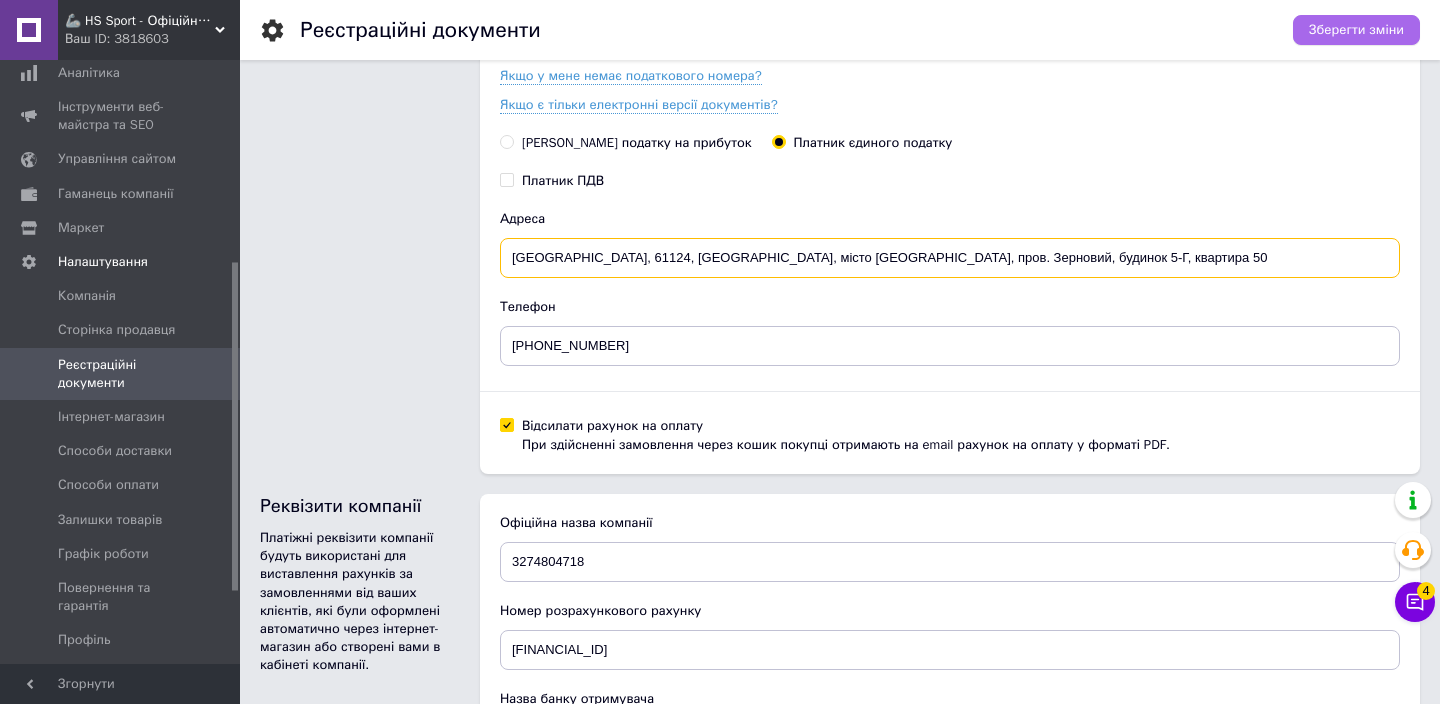 type on "[GEOGRAPHIC_DATA], 61124, [GEOGRAPHIC_DATA], місто [GEOGRAPHIC_DATA], пров. Зерновий, будинок 5-Г, квартира 50" 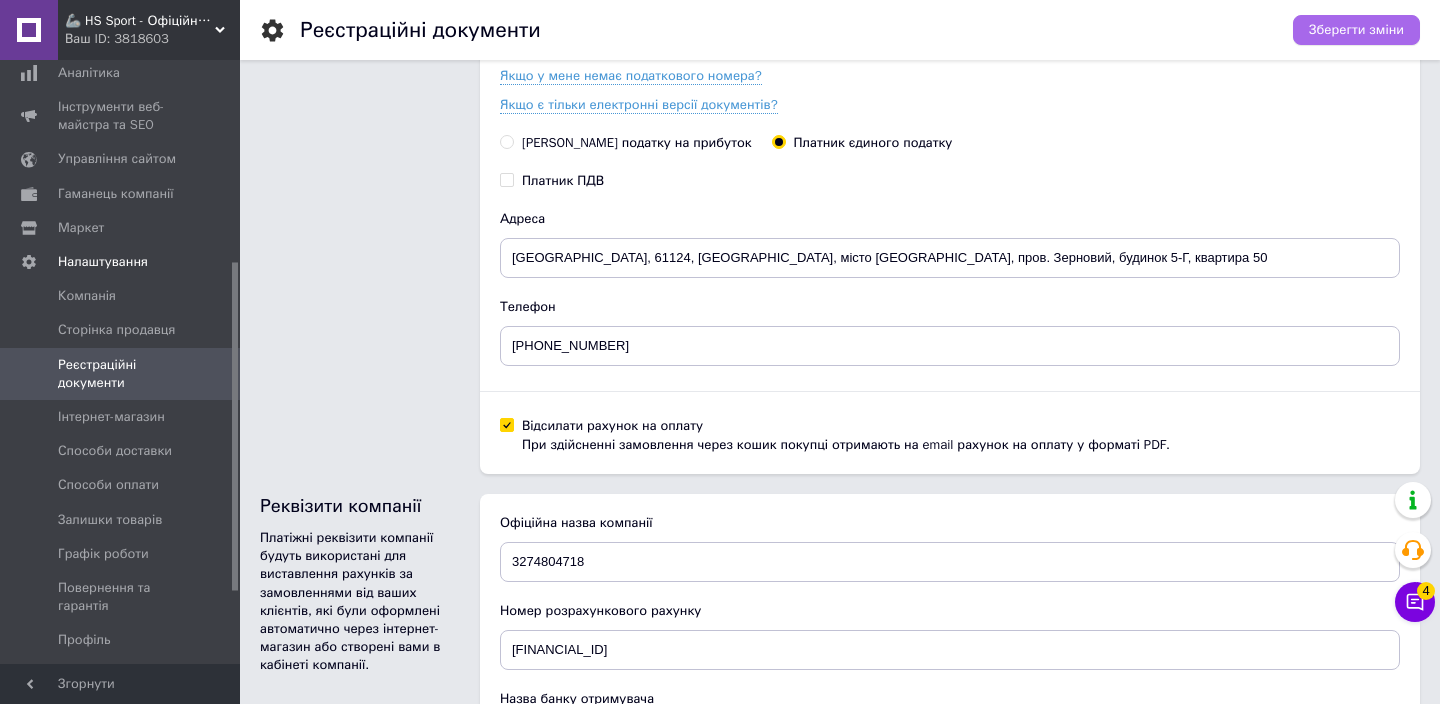 click on "Зберегти зміни" at bounding box center (1356, 30) 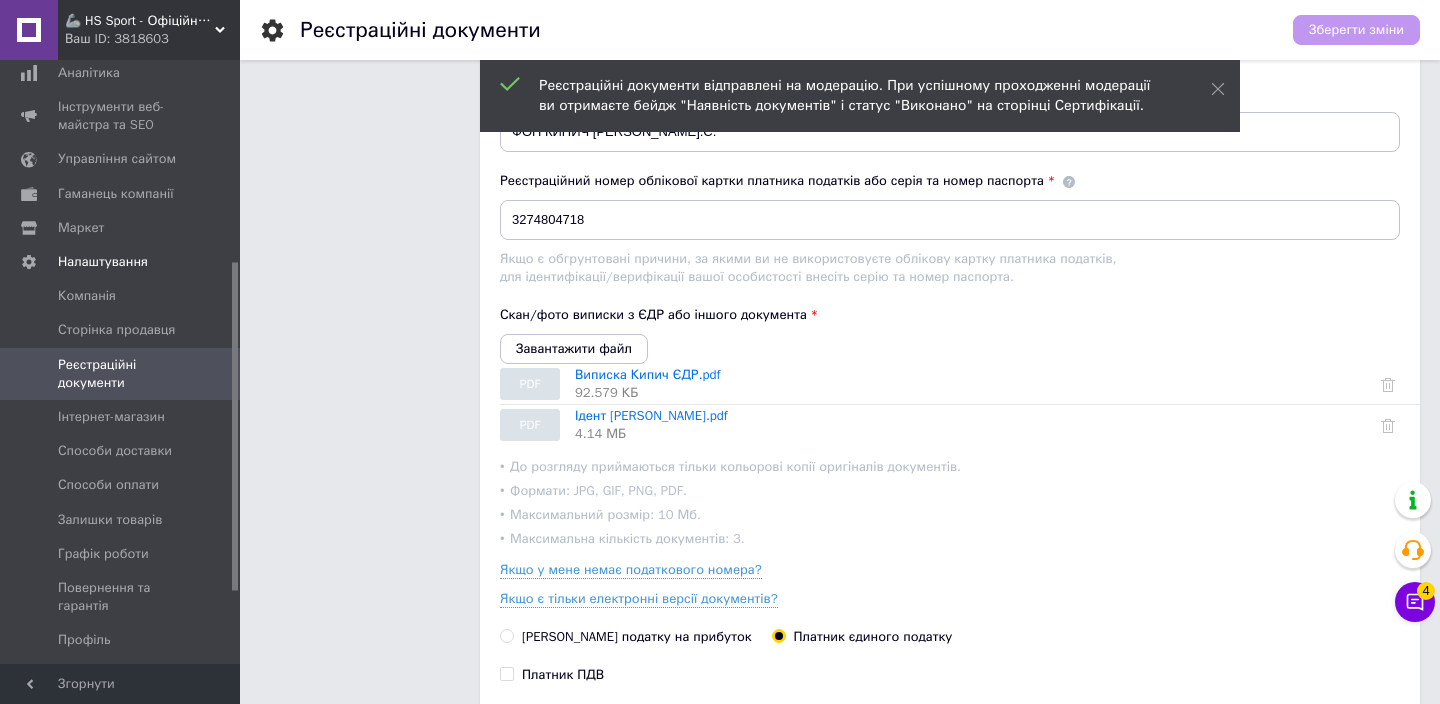 scroll, scrollTop: 0, scrollLeft: 0, axis: both 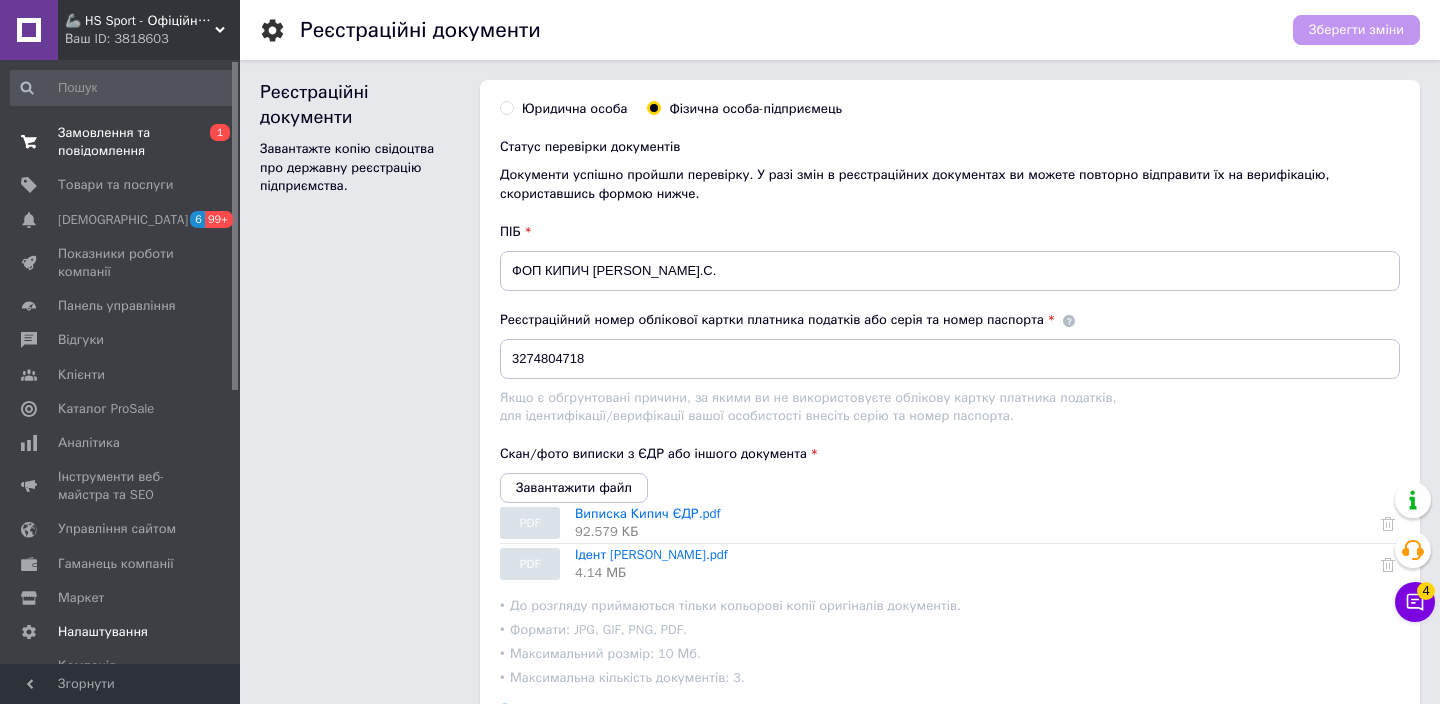 click on "Замовлення та повідомлення" at bounding box center (121, 142) 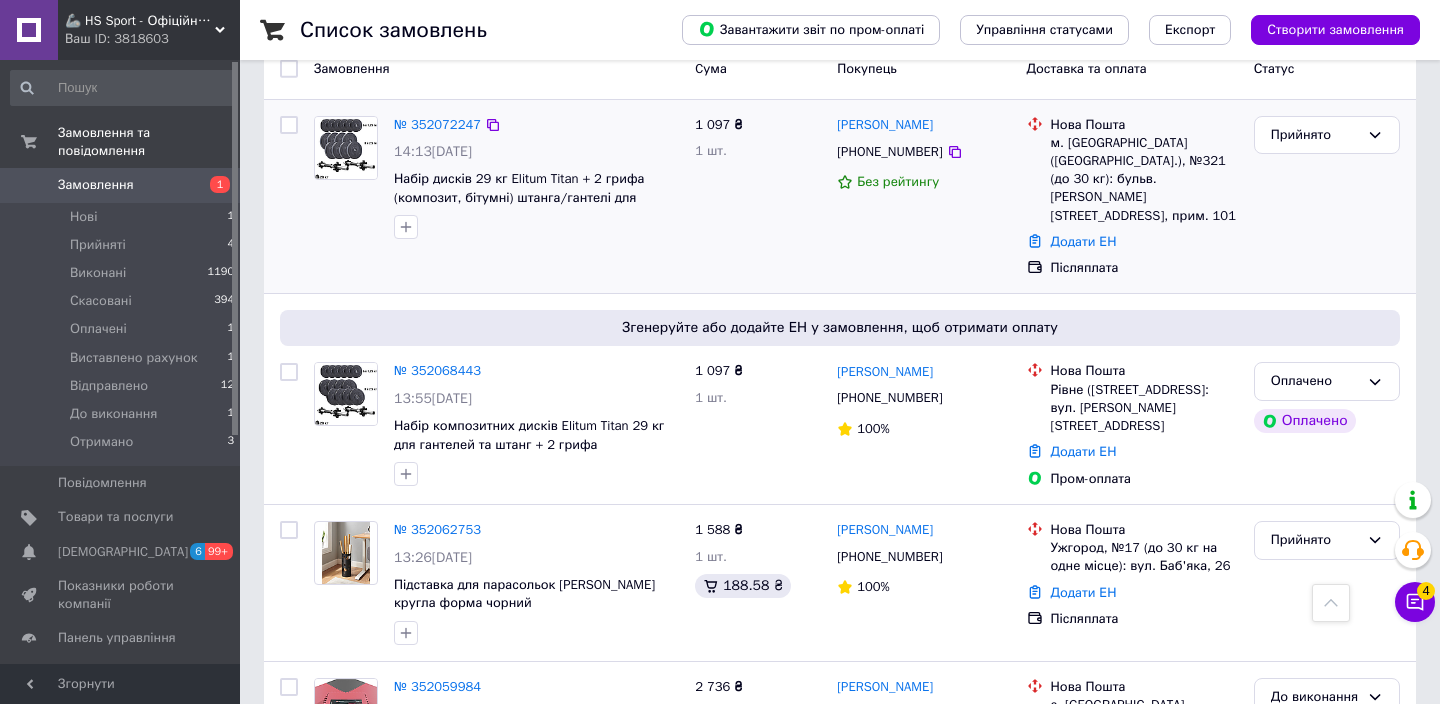 scroll, scrollTop: 0, scrollLeft: 0, axis: both 